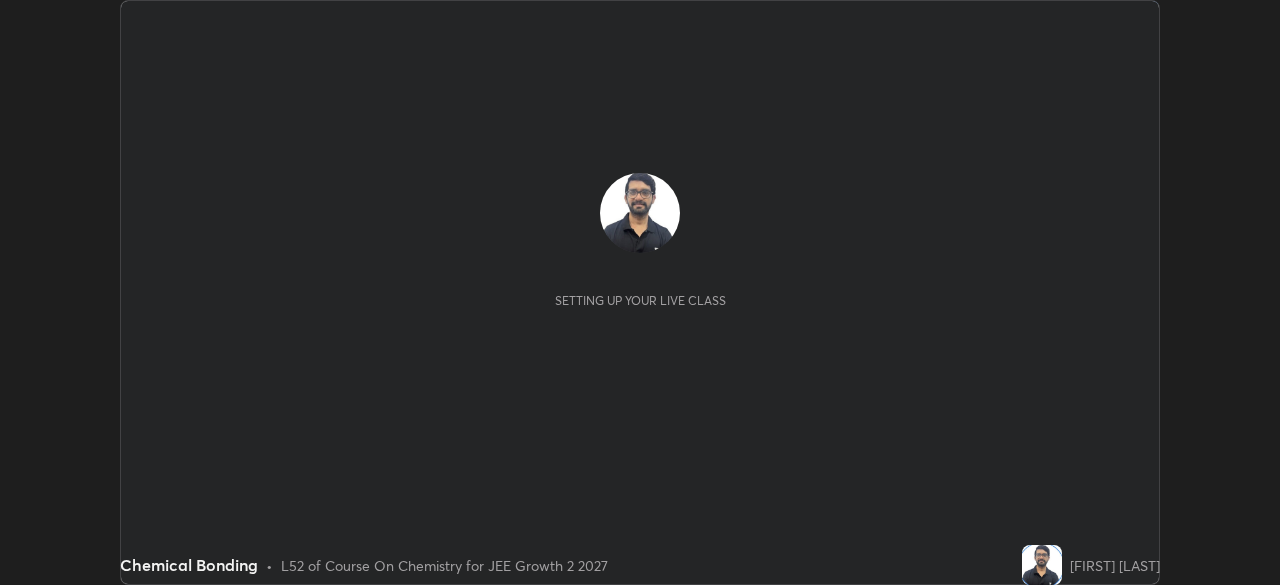 scroll, scrollTop: 0, scrollLeft: 0, axis: both 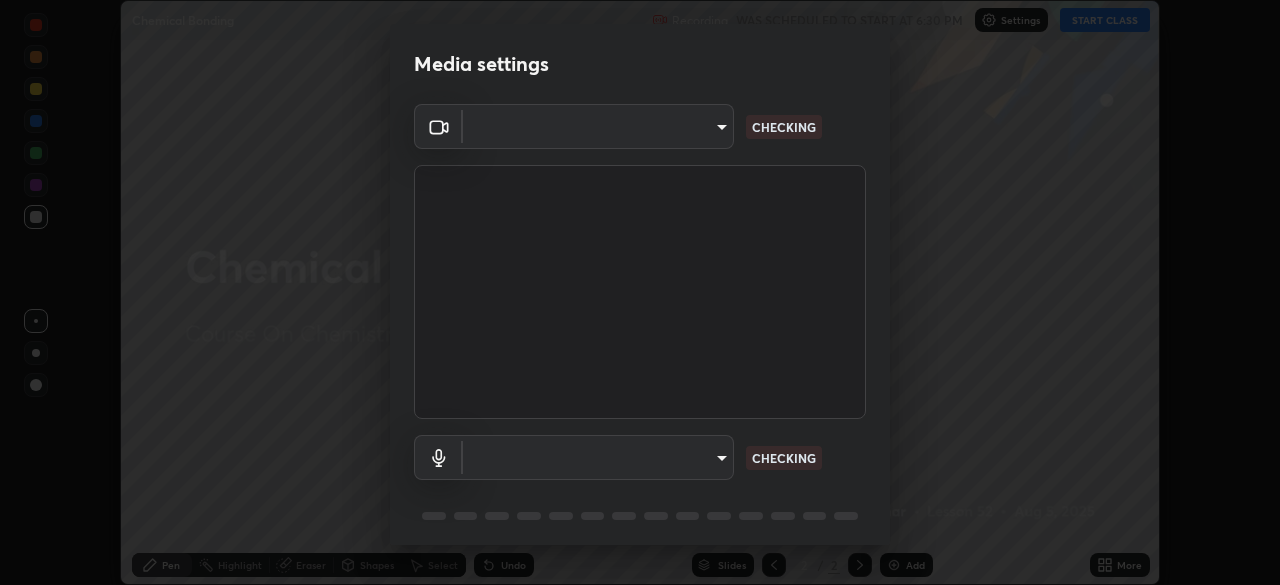 type on "ba13e312339ef8477216ddedc35df2f043033d031c8e6632ccfddaecbc9a7b0e" 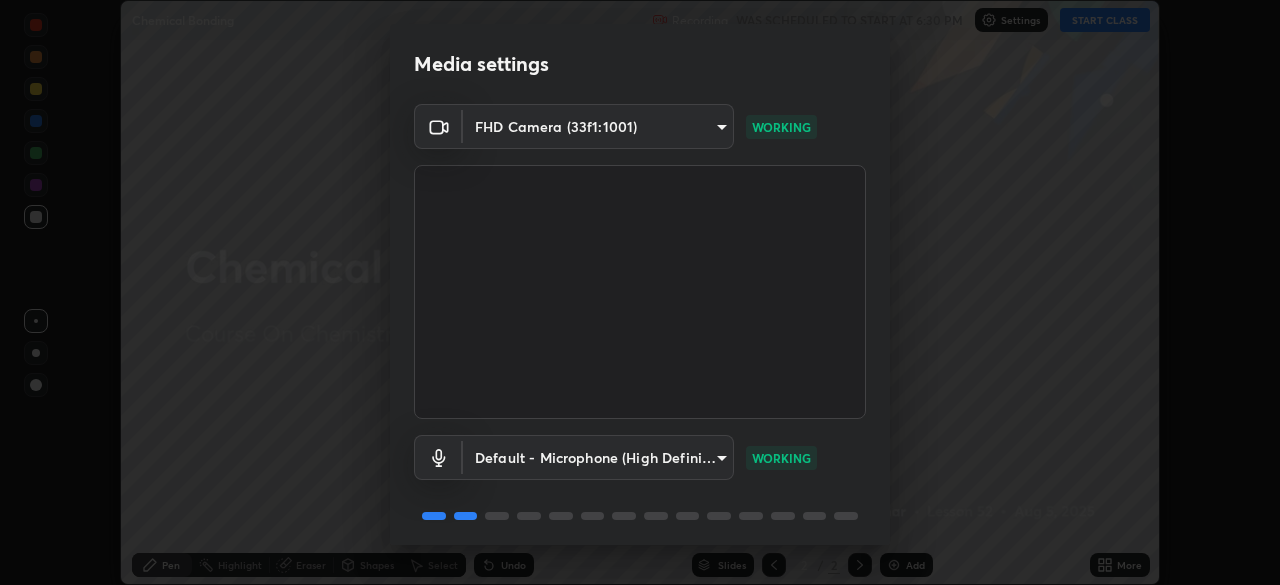 scroll, scrollTop: 71, scrollLeft: 0, axis: vertical 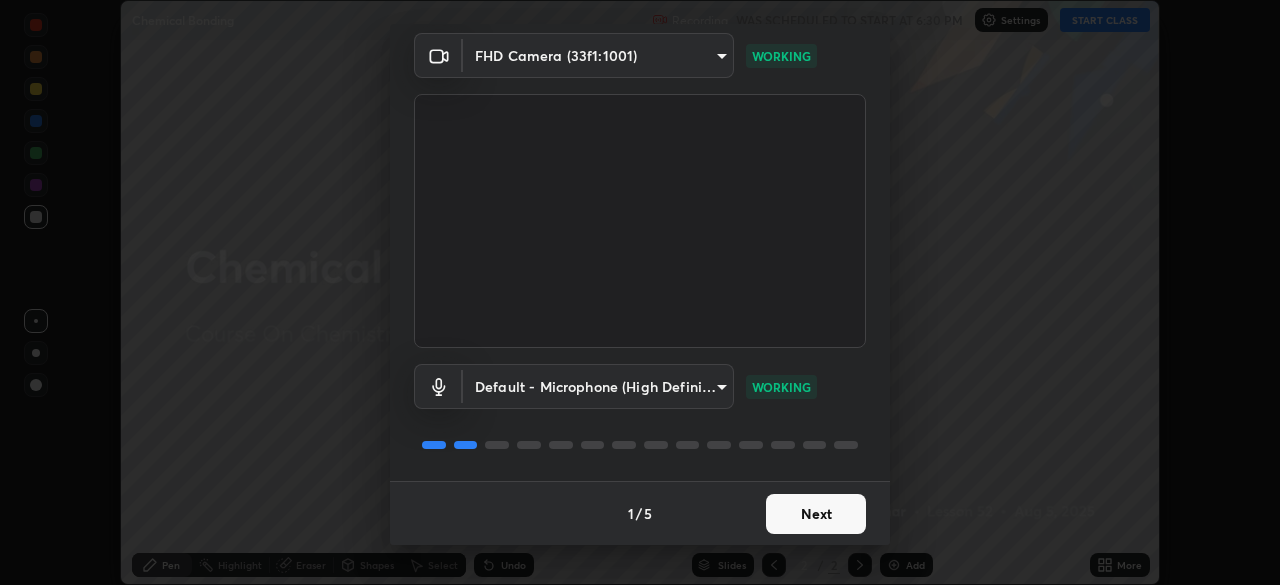 click on "Next" at bounding box center (816, 514) 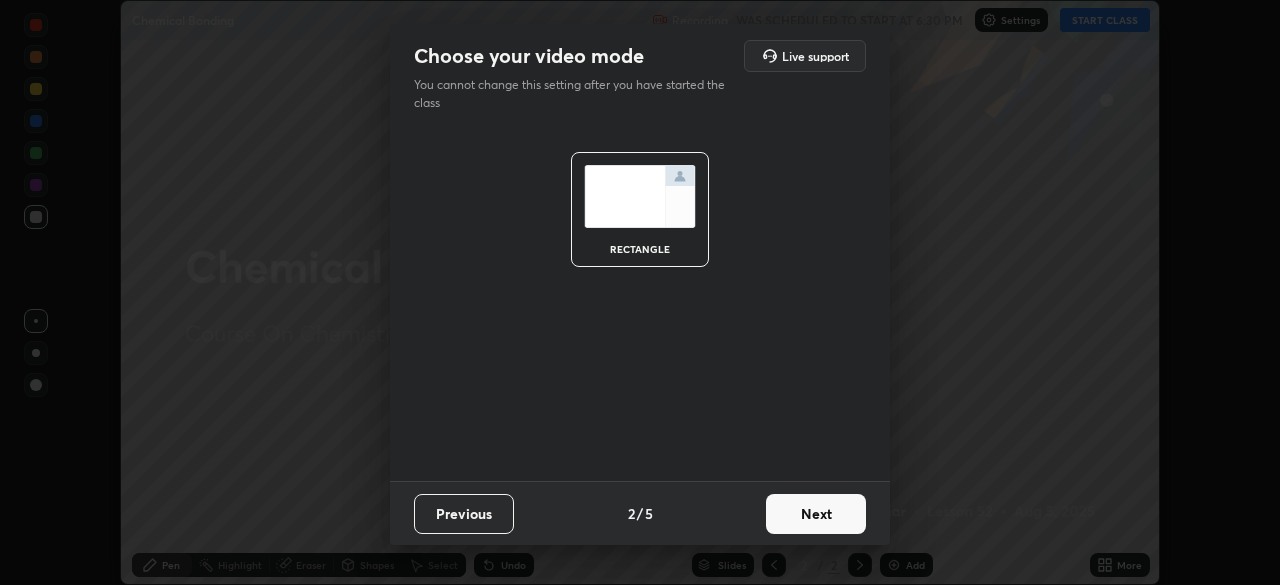 scroll, scrollTop: 0, scrollLeft: 0, axis: both 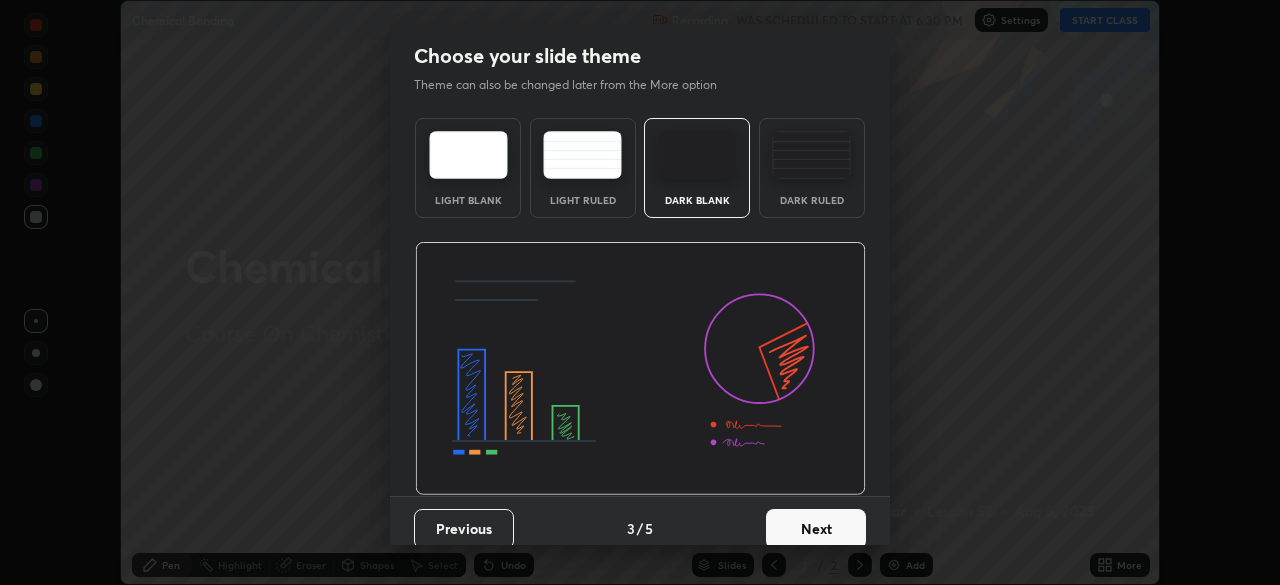 click on "Next" at bounding box center [816, 529] 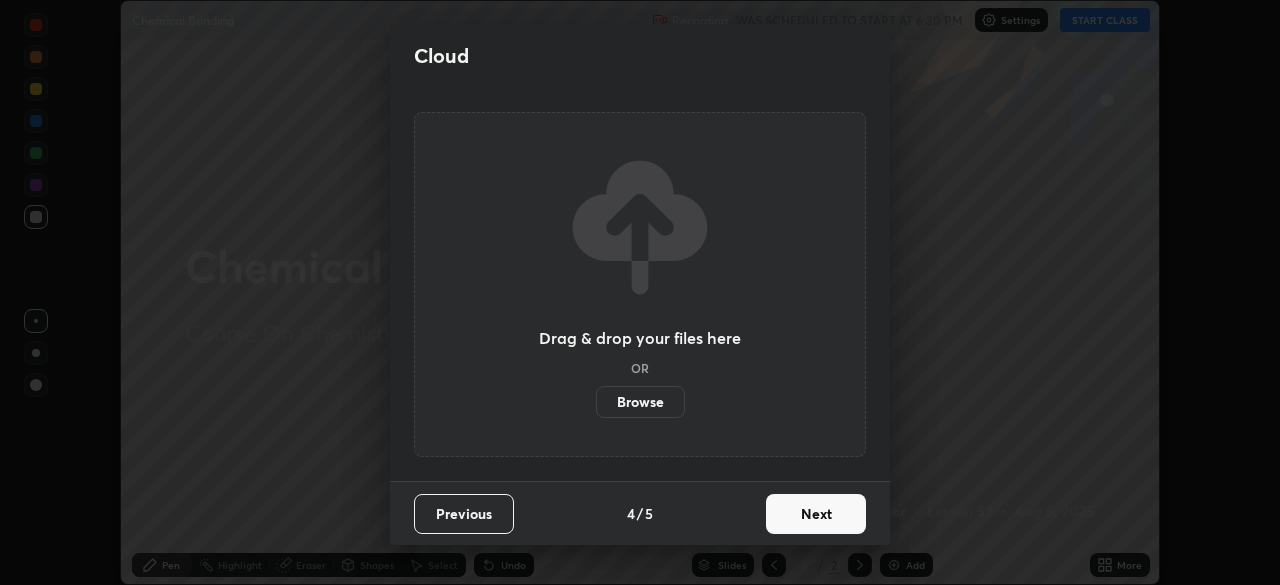click on "Next" at bounding box center [816, 514] 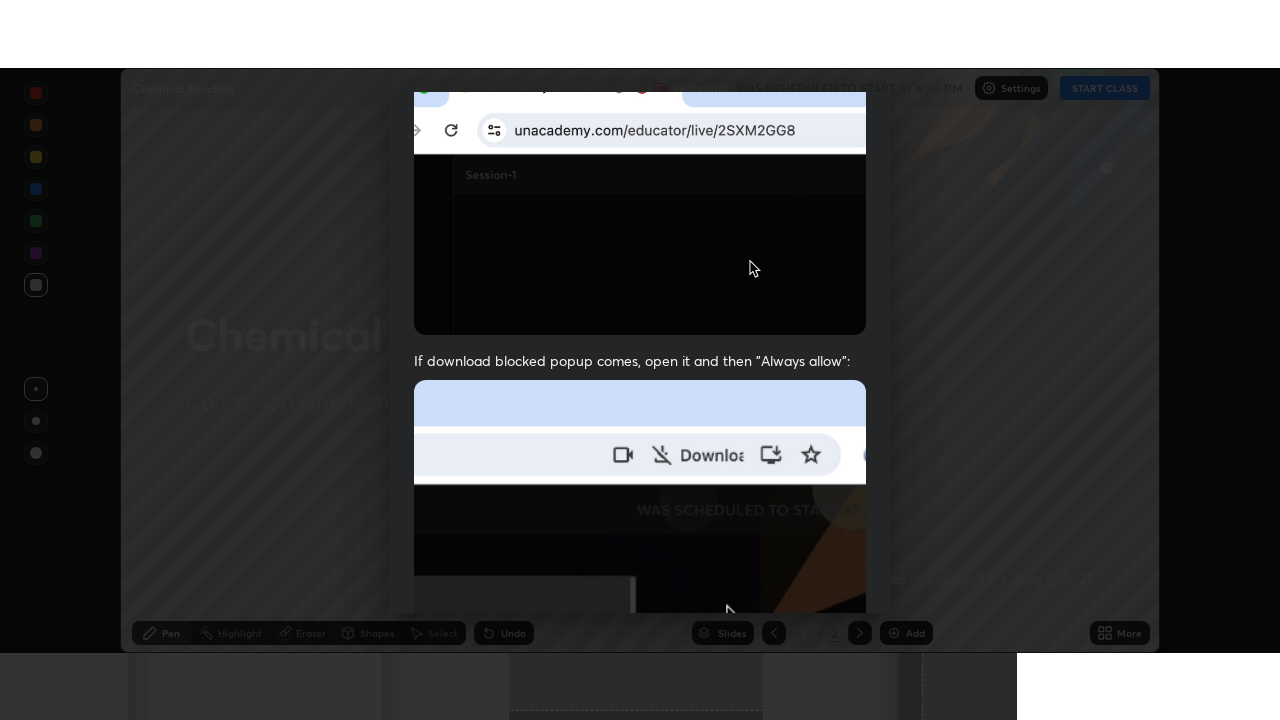 scroll, scrollTop: 479, scrollLeft: 0, axis: vertical 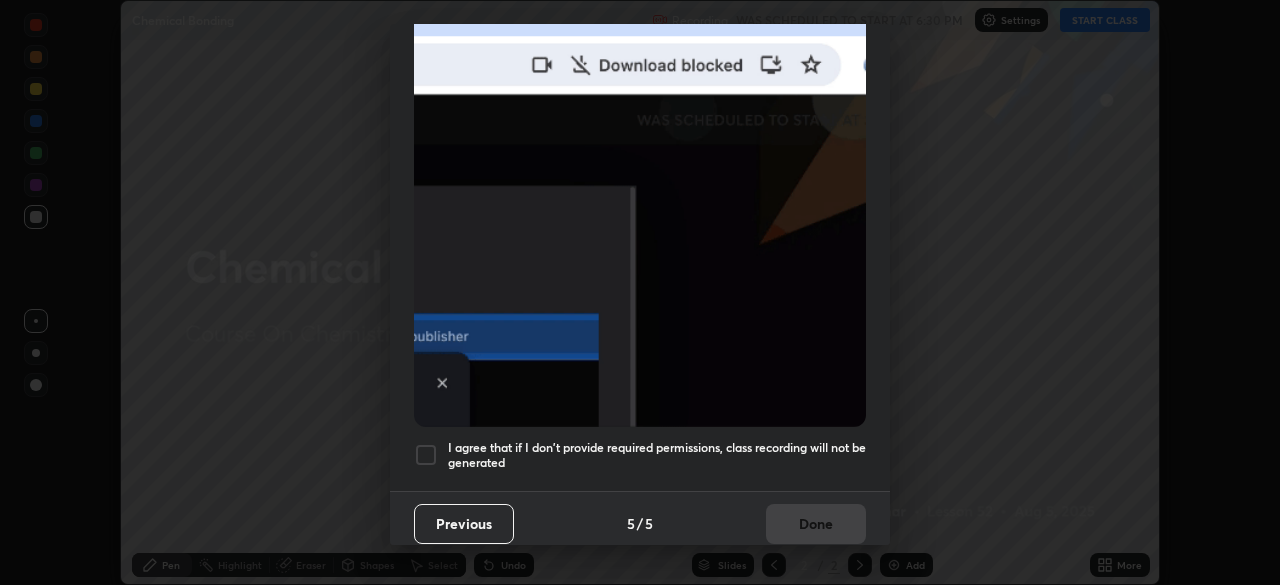 click at bounding box center (426, 455) 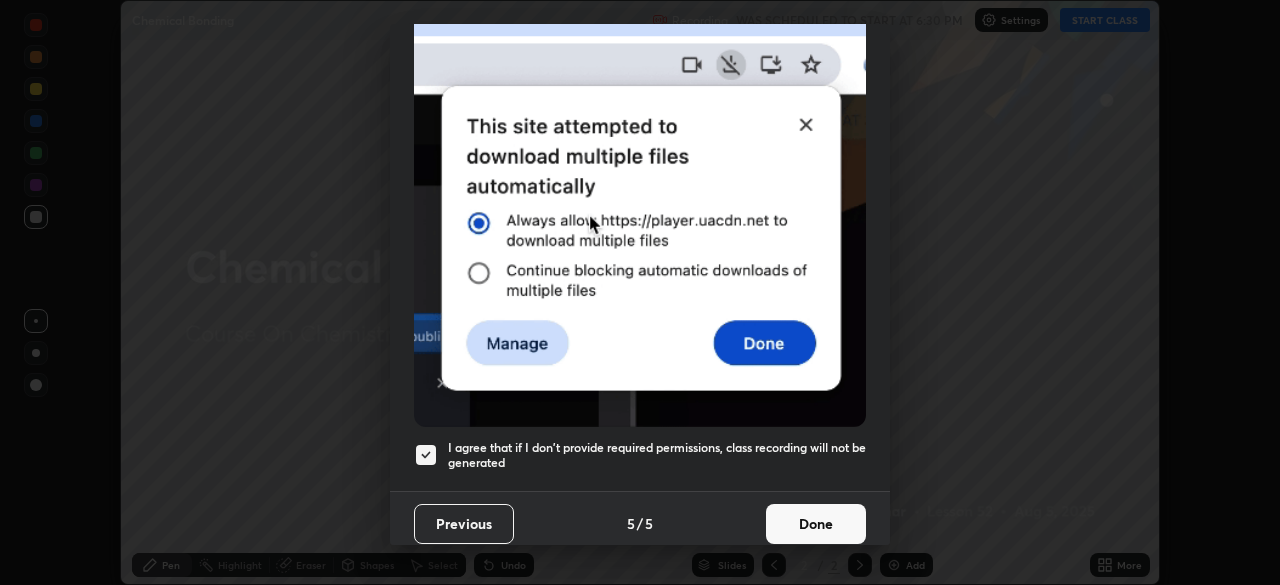 click on "Done" at bounding box center (816, 524) 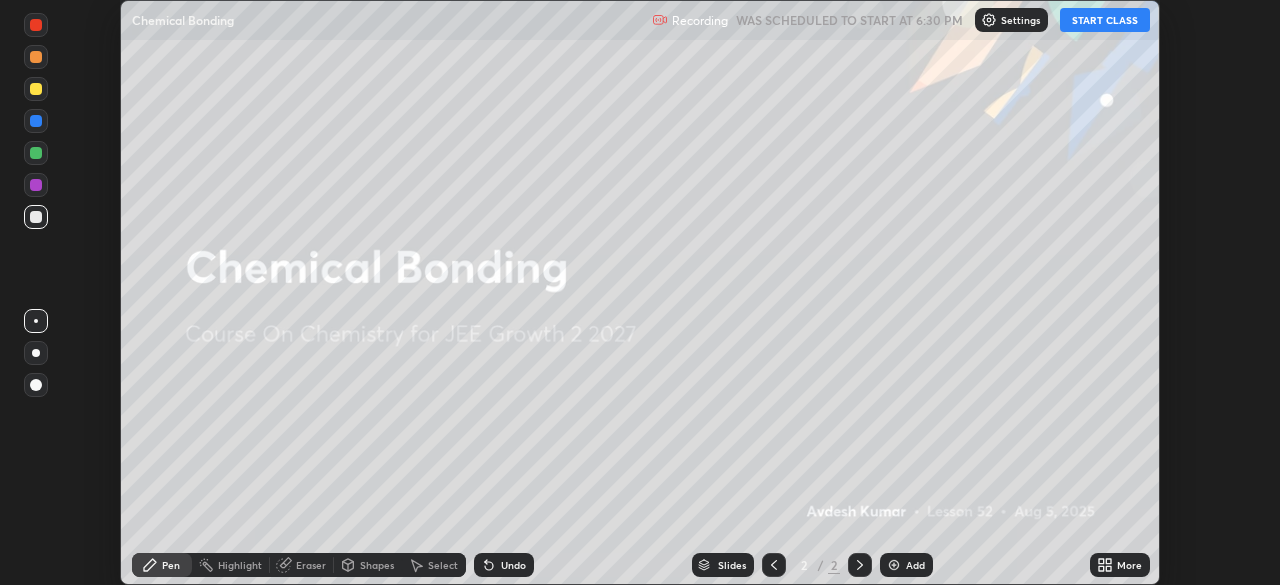 click 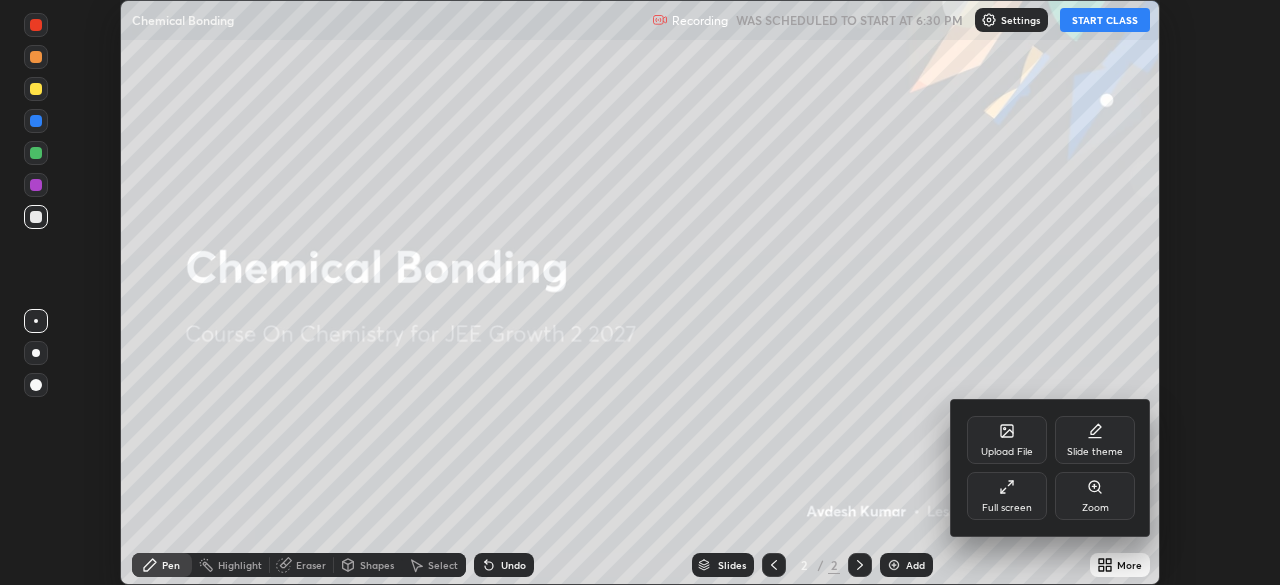 click on "Full screen" at bounding box center [1007, 496] 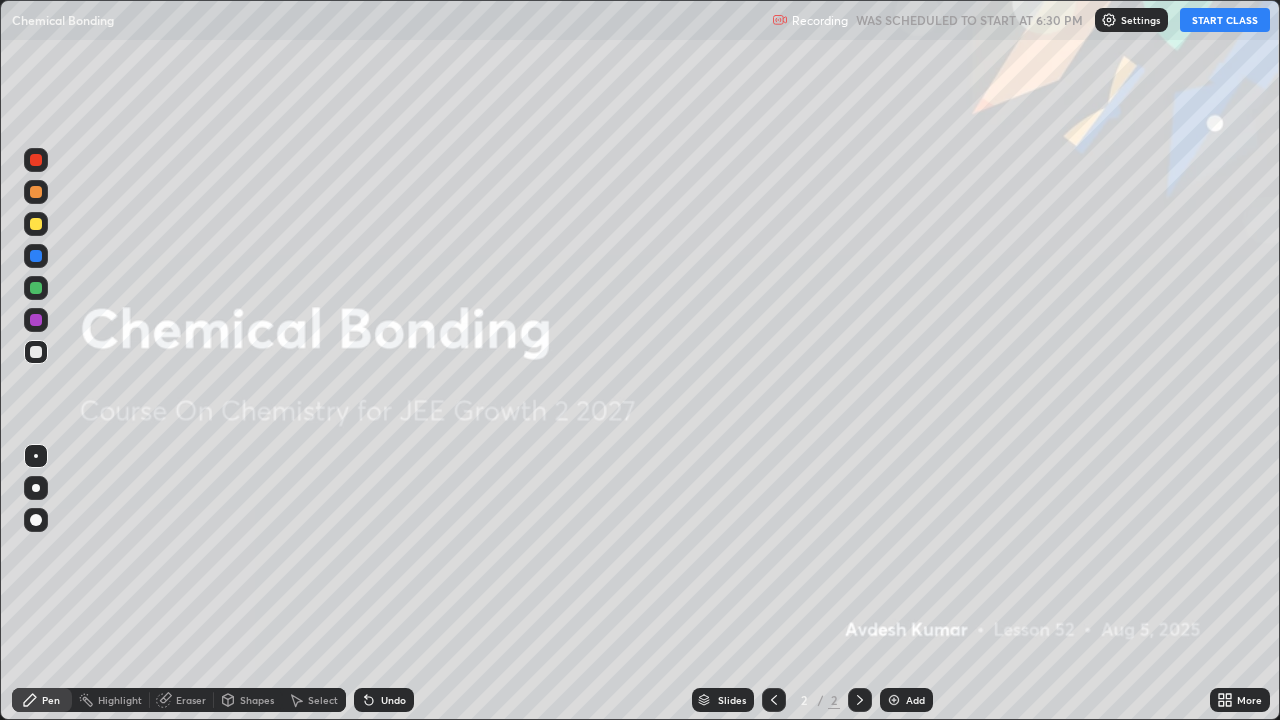 scroll, scrollTop: 99280, scrollLeft: 98720, axis: both 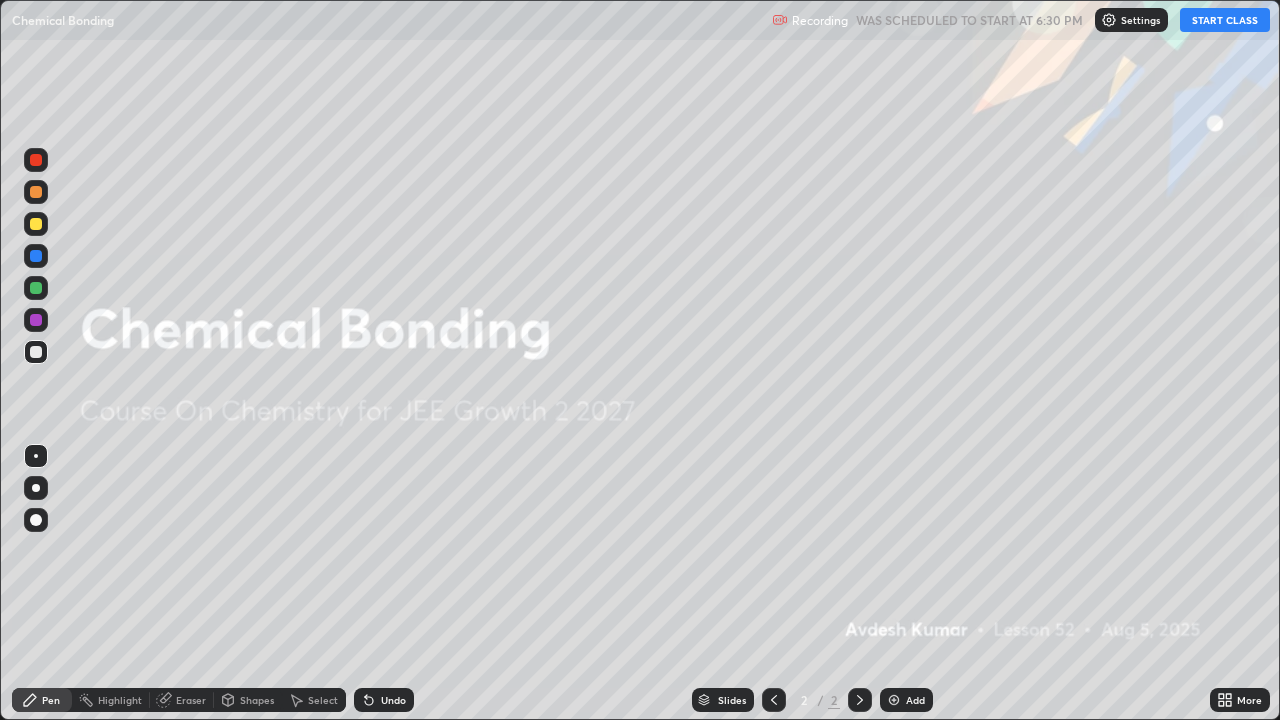 click on "START CLASS" at bounding box center [1225, 20] 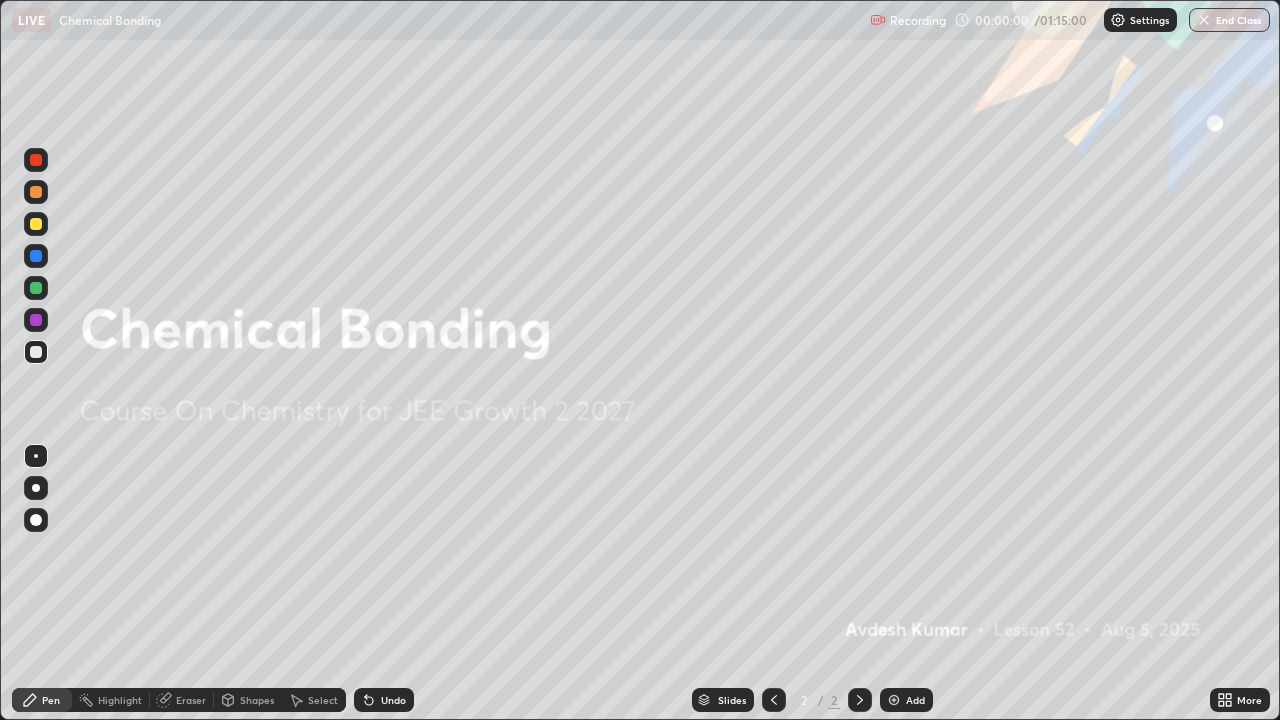 click on "Add" at bounding box center [906, 700] 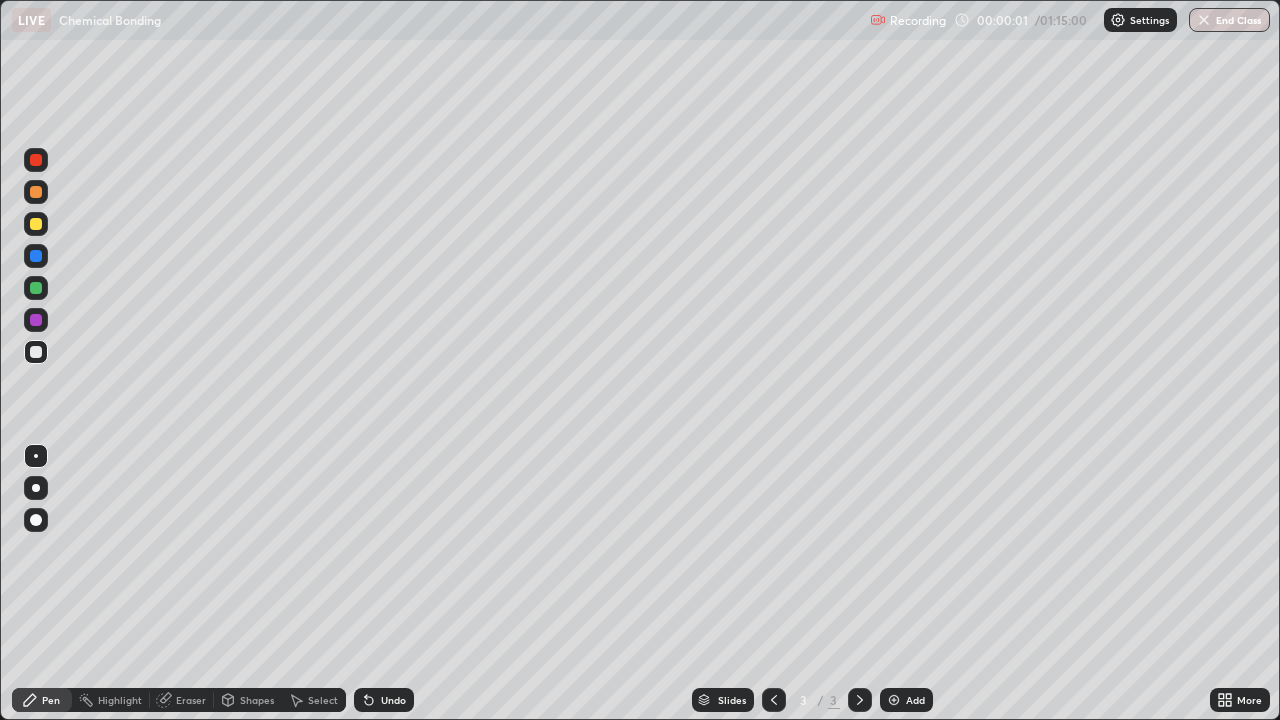 click at bounding box center (36, 488) 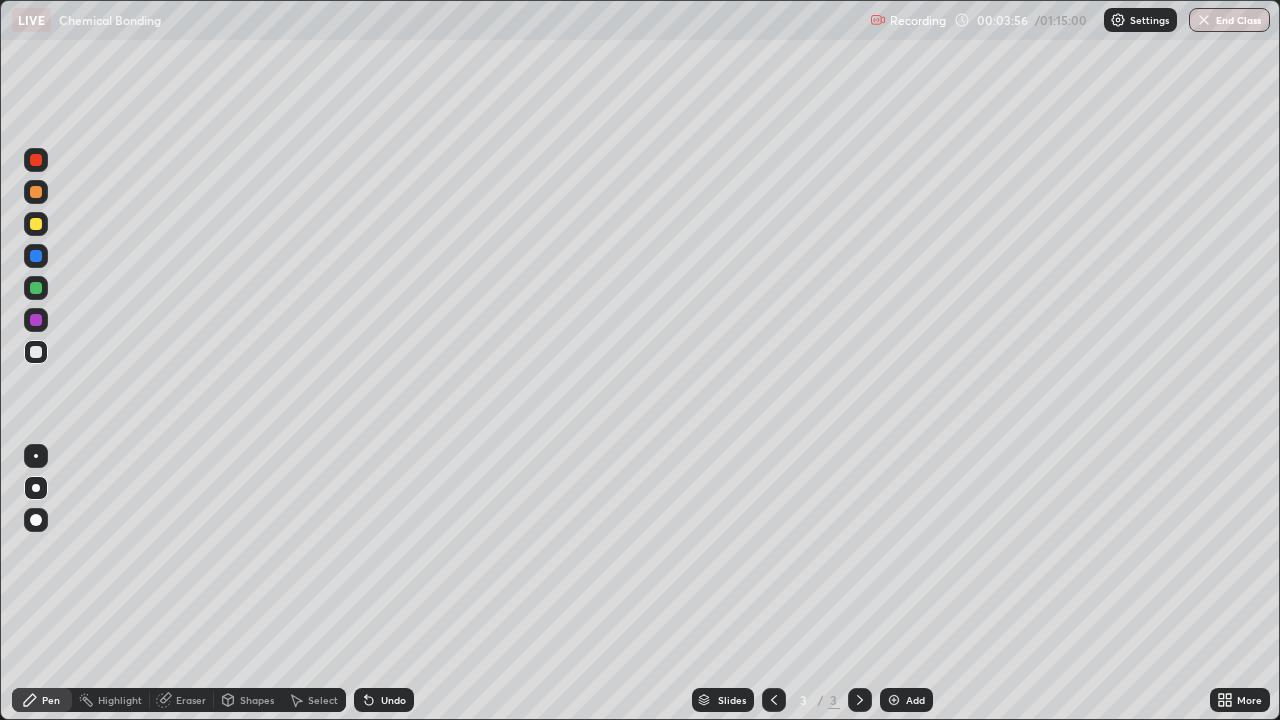 click on "Shapes" at bounding box center [257, 700] 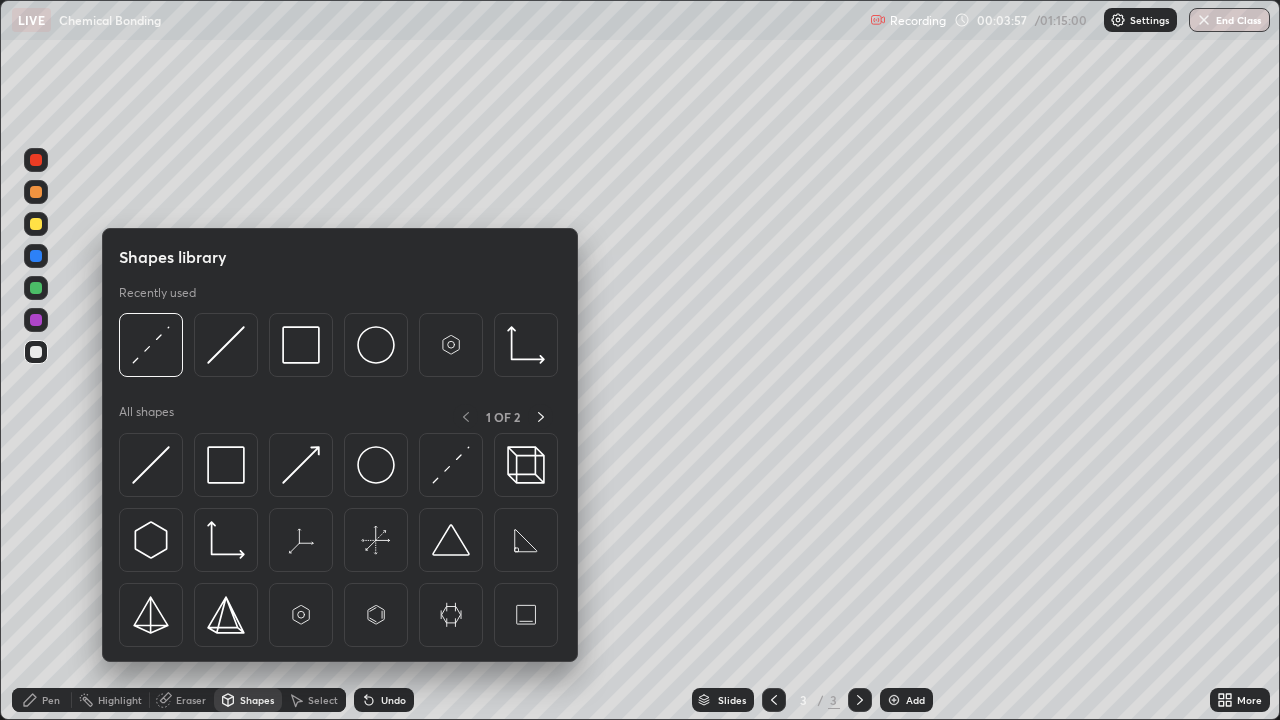 click 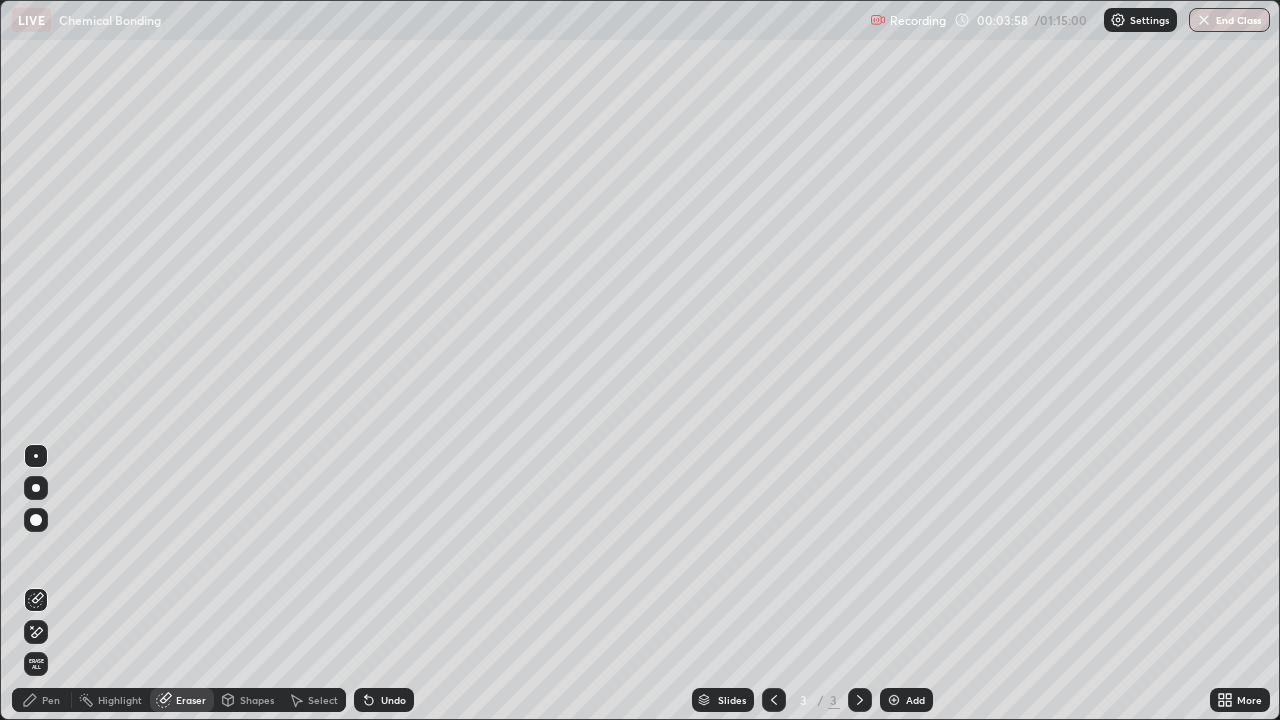 click 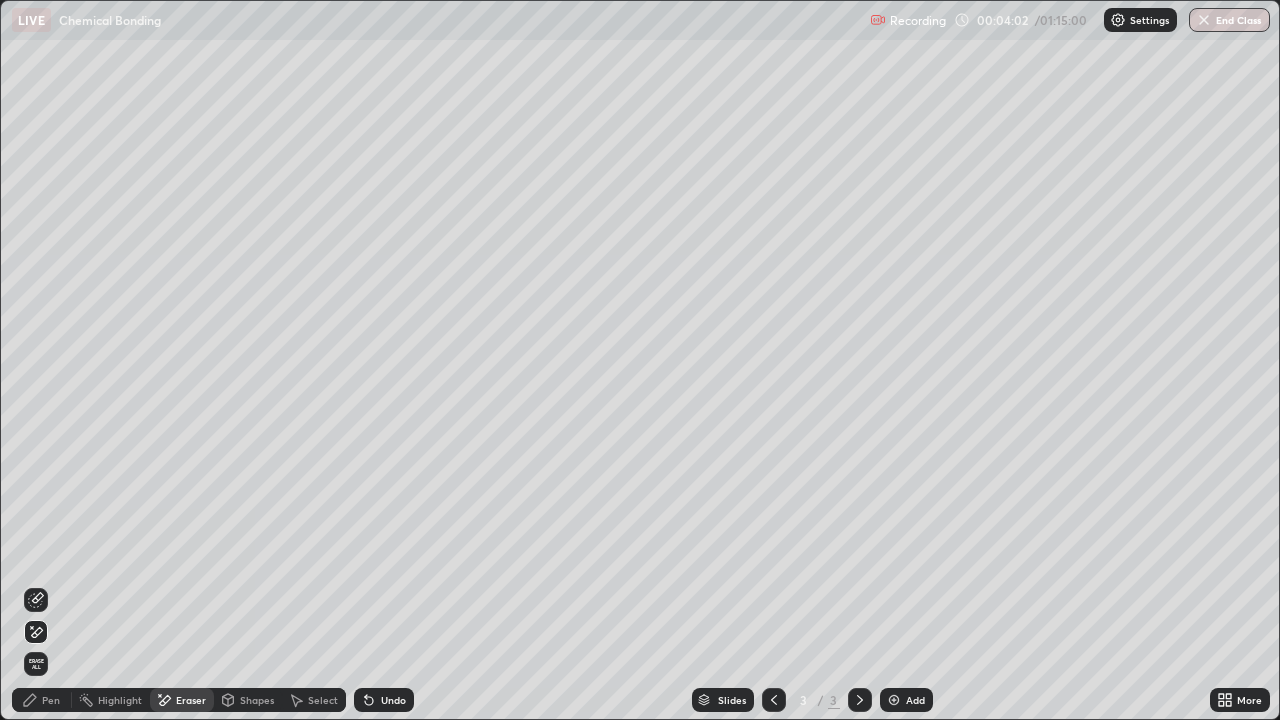 click on "Pen" at bounding box center [42, 700] 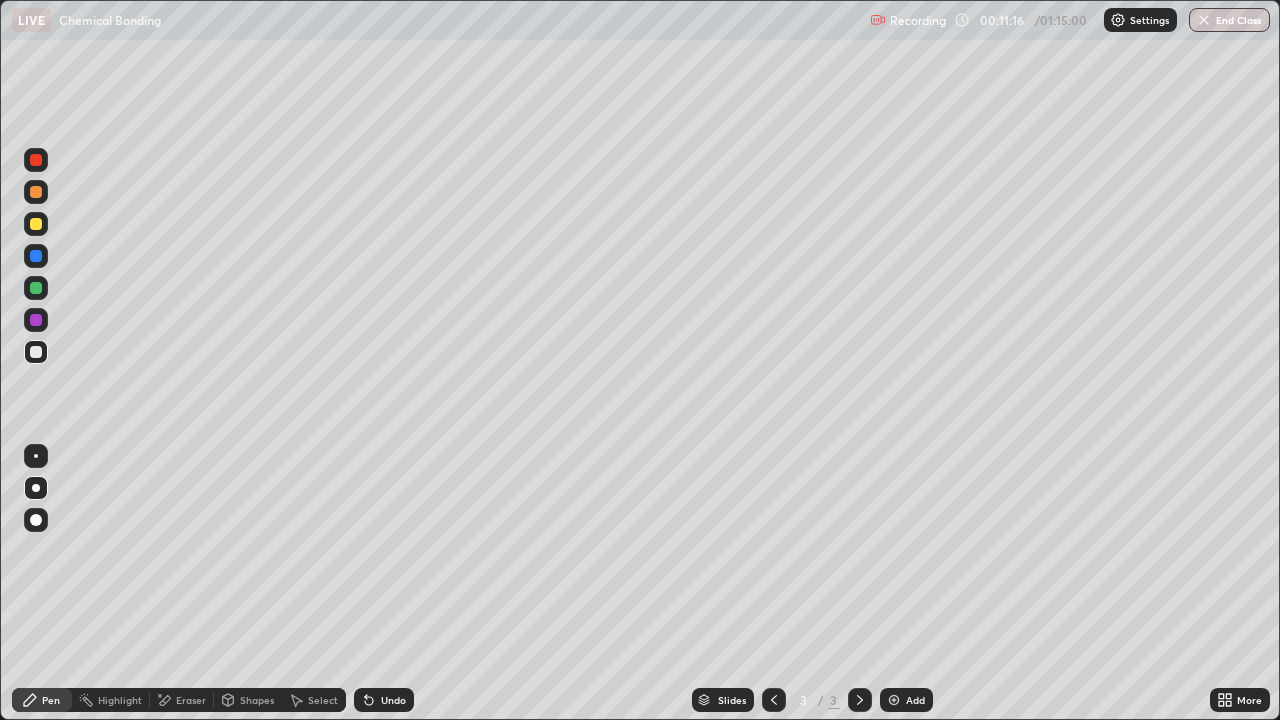 click on "Eraser" at bounding box center (191, 700) 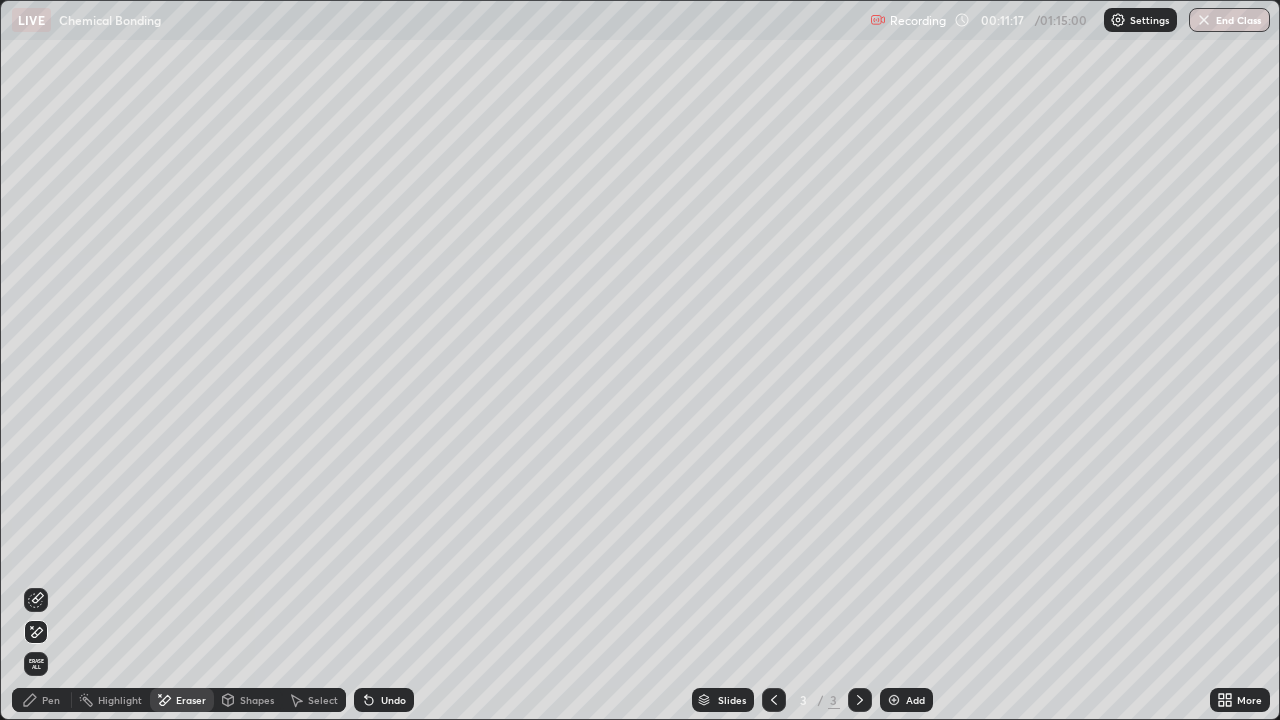 click on "Erase all" at bounding box center (36, 664) 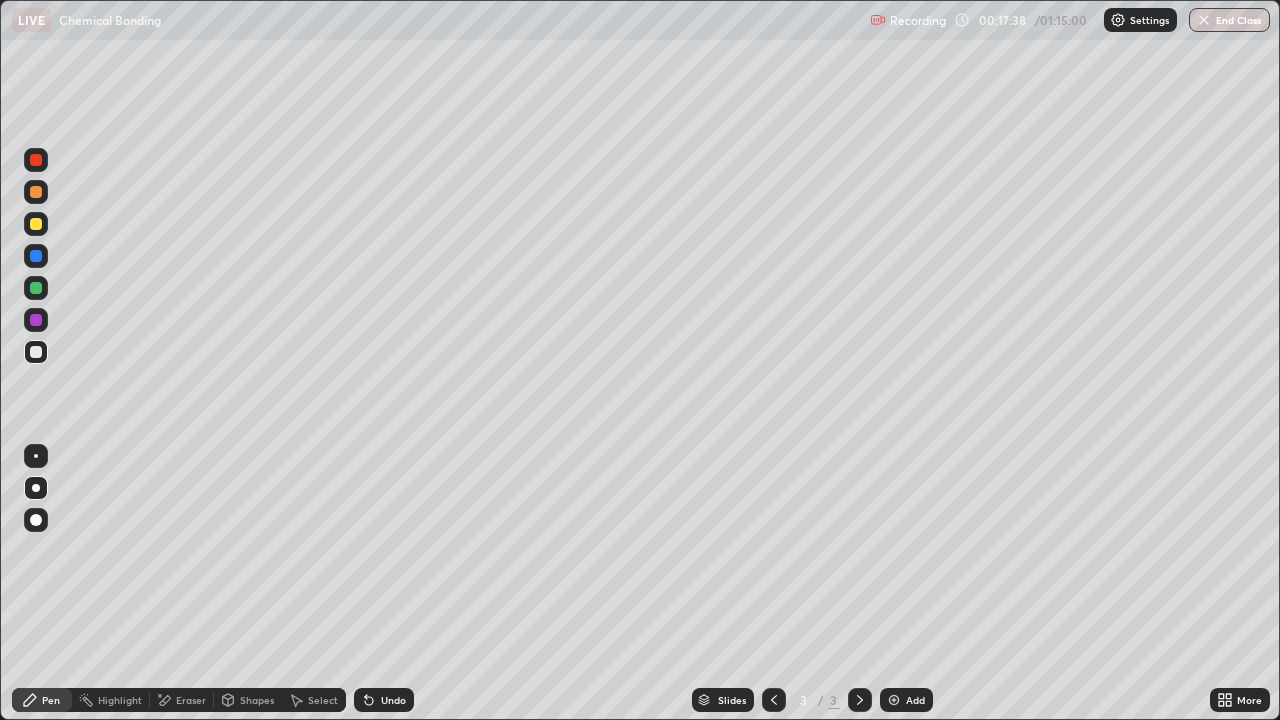 click on "Undo" at bounding box center [384, 700] 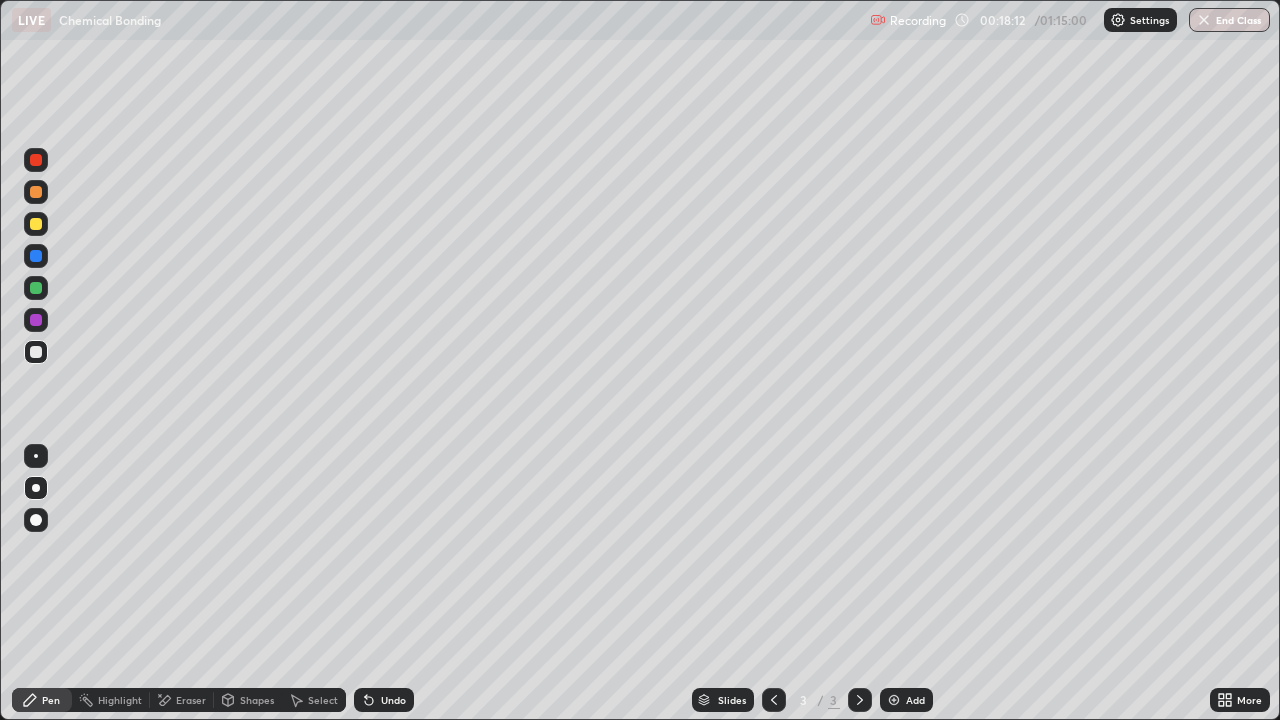 click at bounding box center (36, 224) 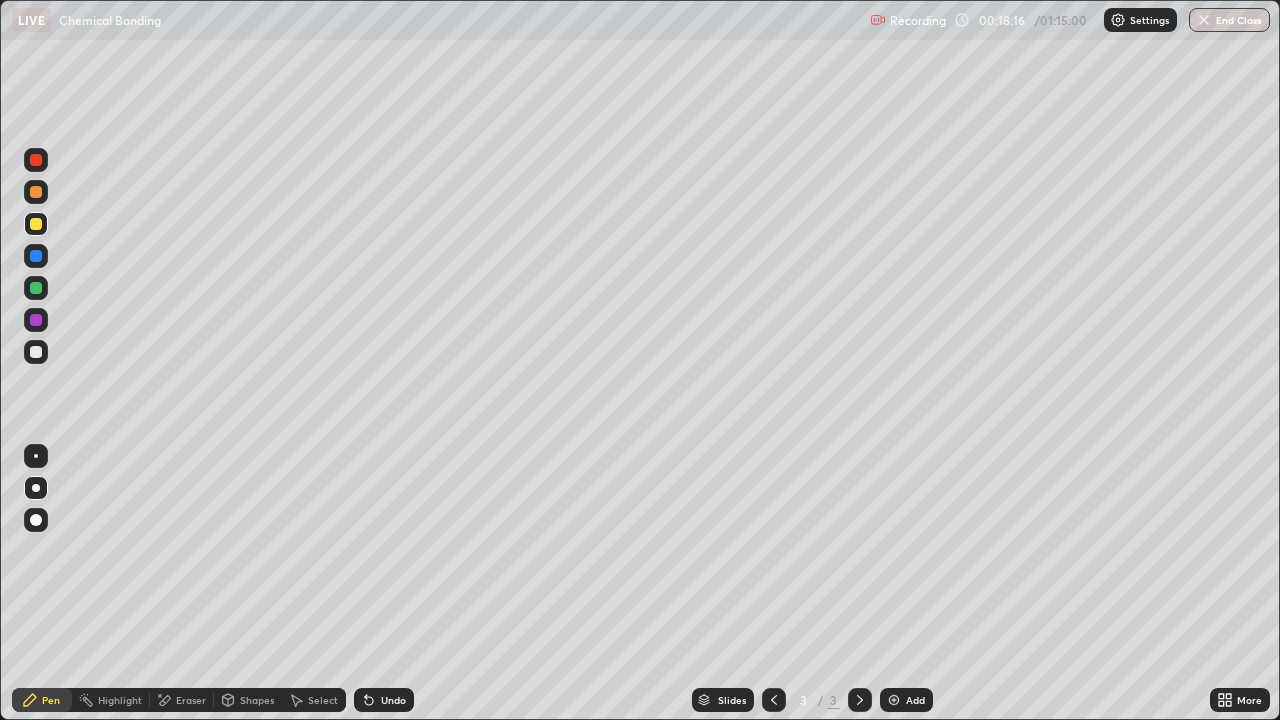 click at bounding box center (36, 352) 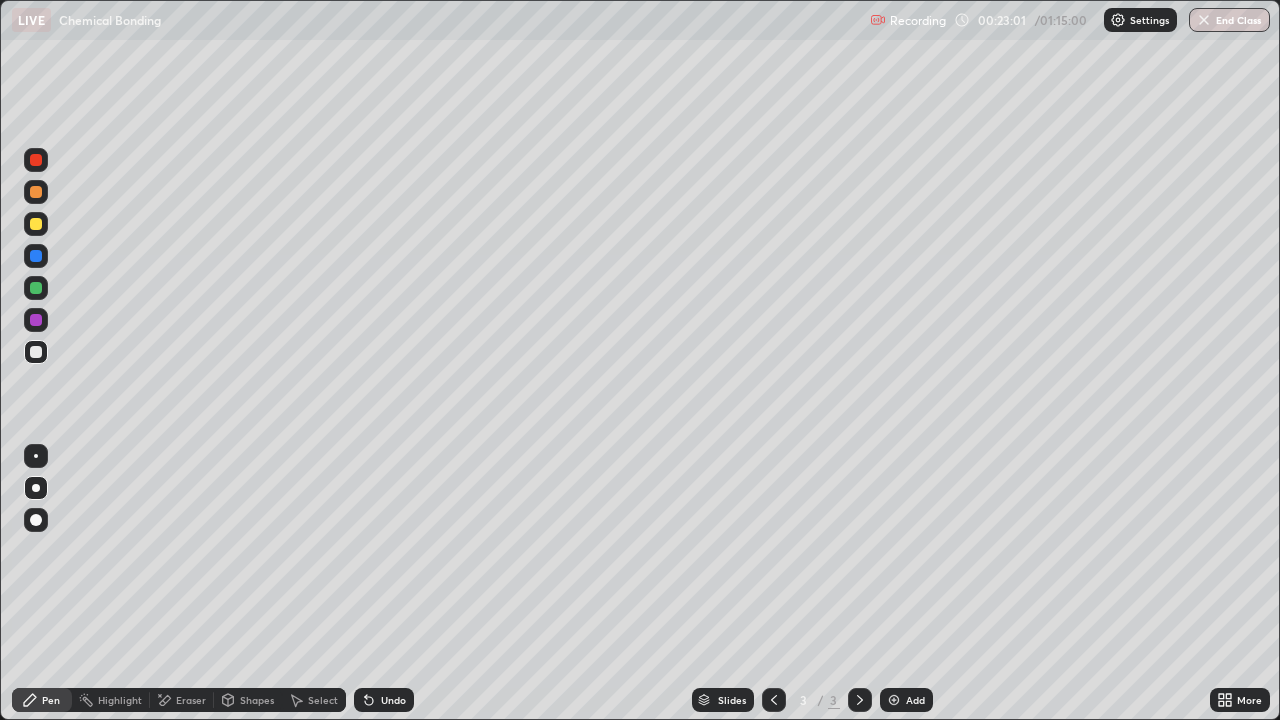 click at bounding box center [36, 352] 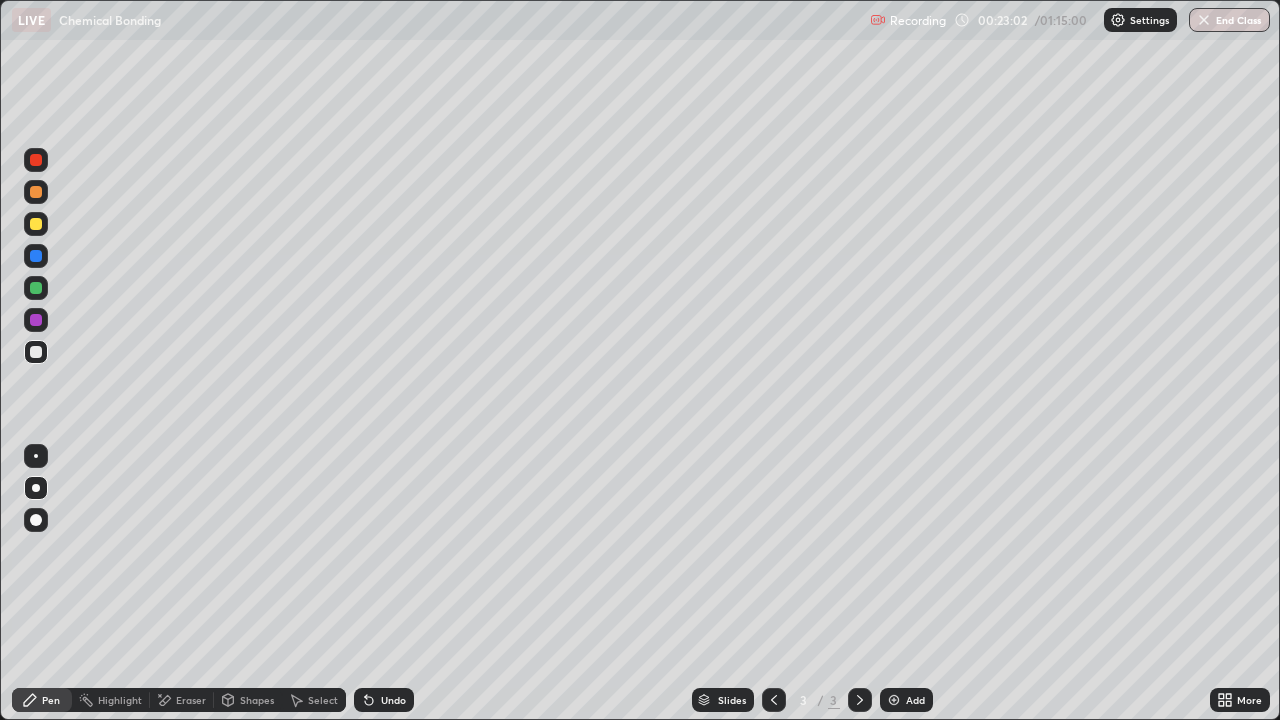 click on "Add" at bounding box center [906, 700] 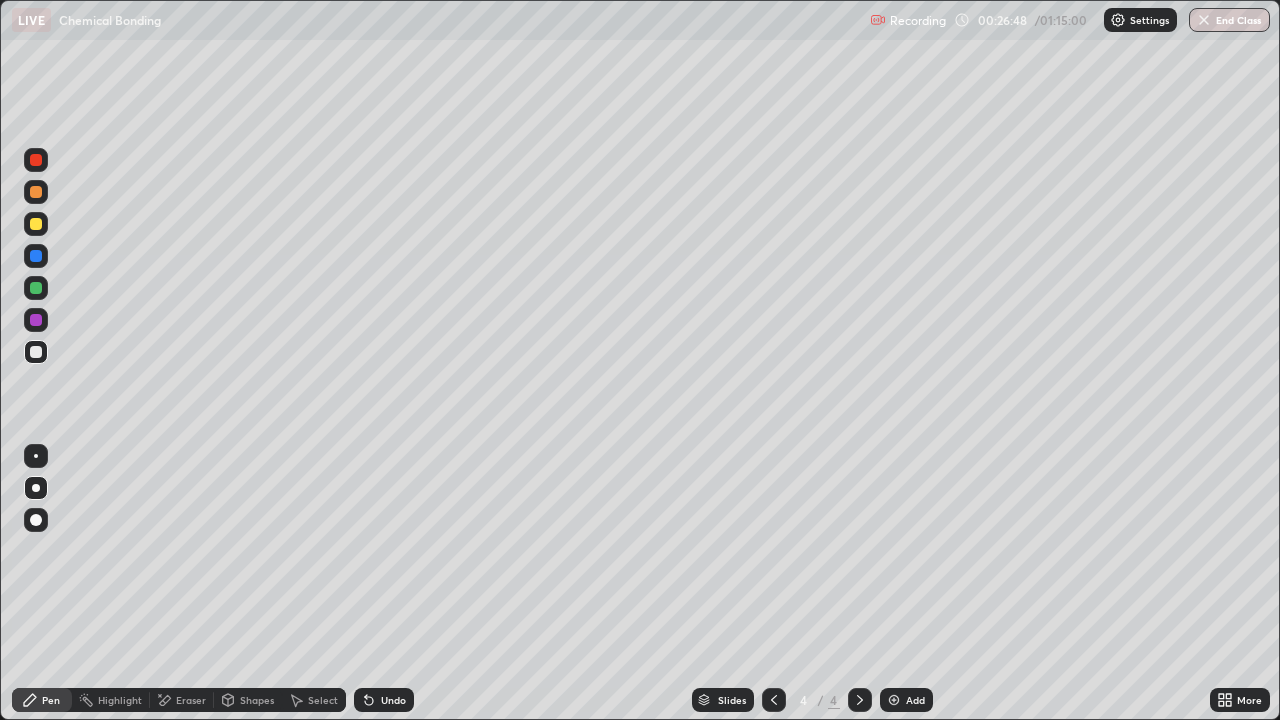 click at bounding box center (36, 224) 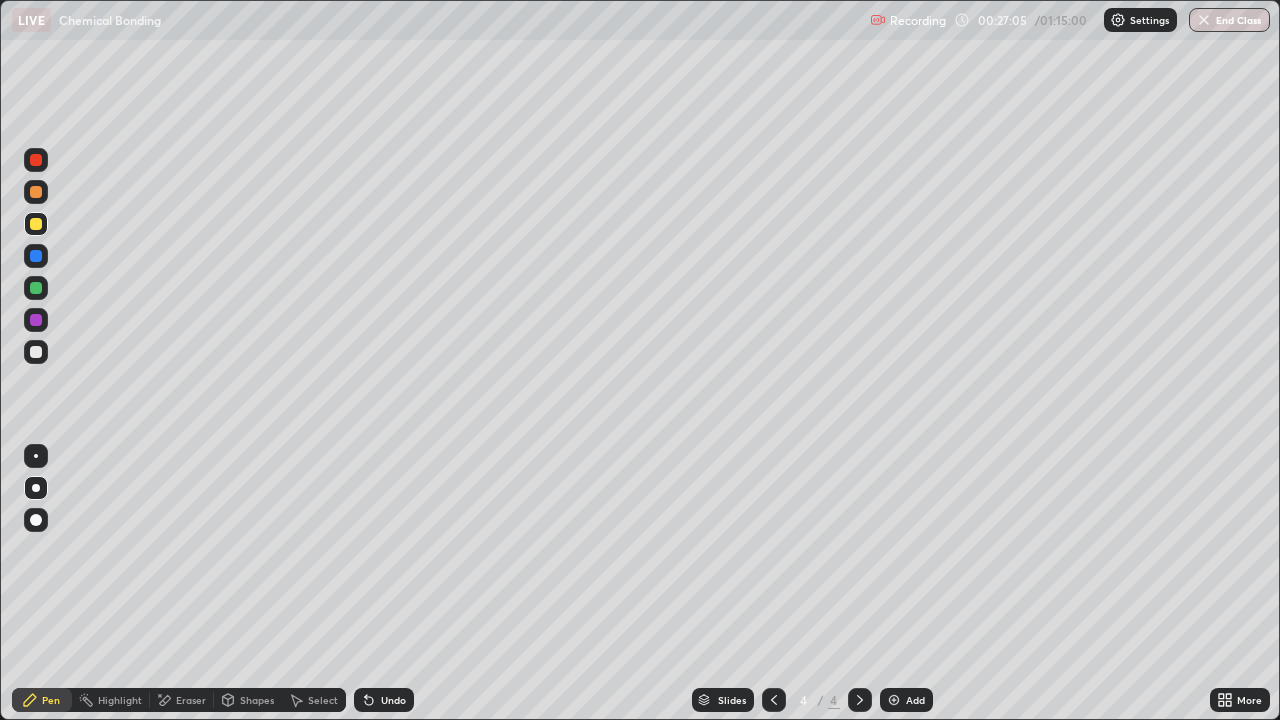 click on "Undo" at bounding box center (393, 700) 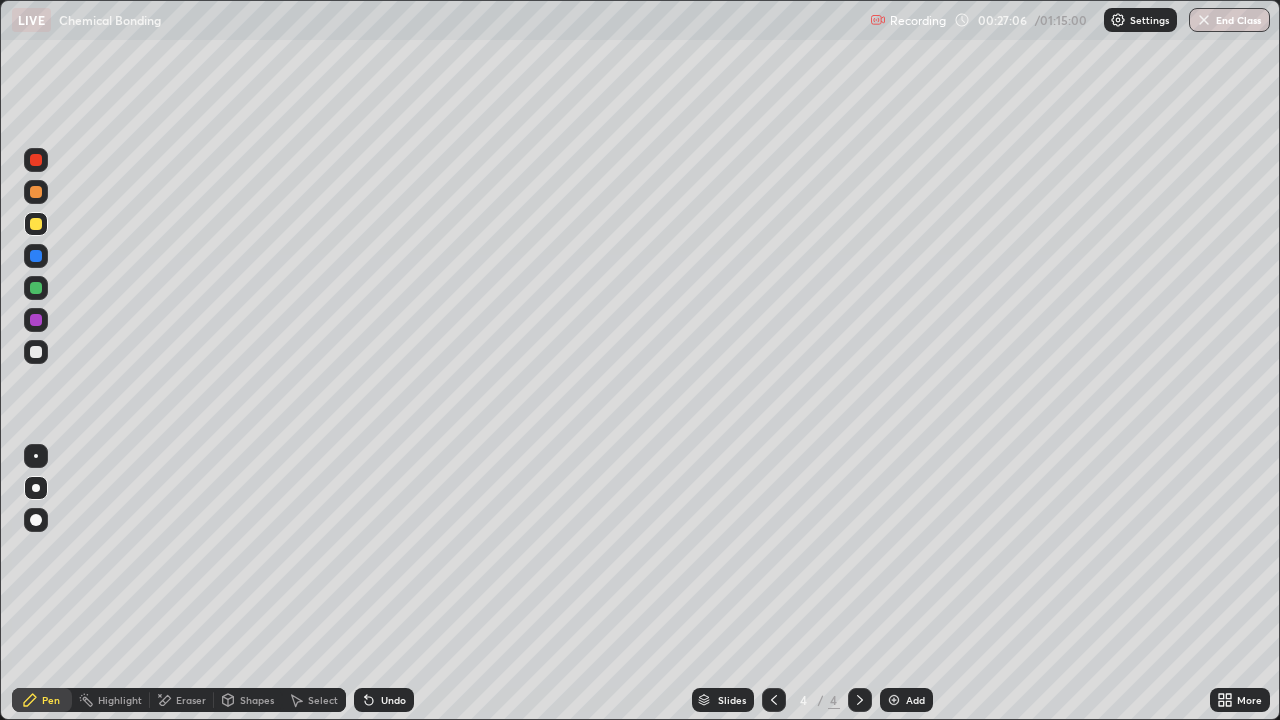 click on "Undo" at bounding box center (393, 700) 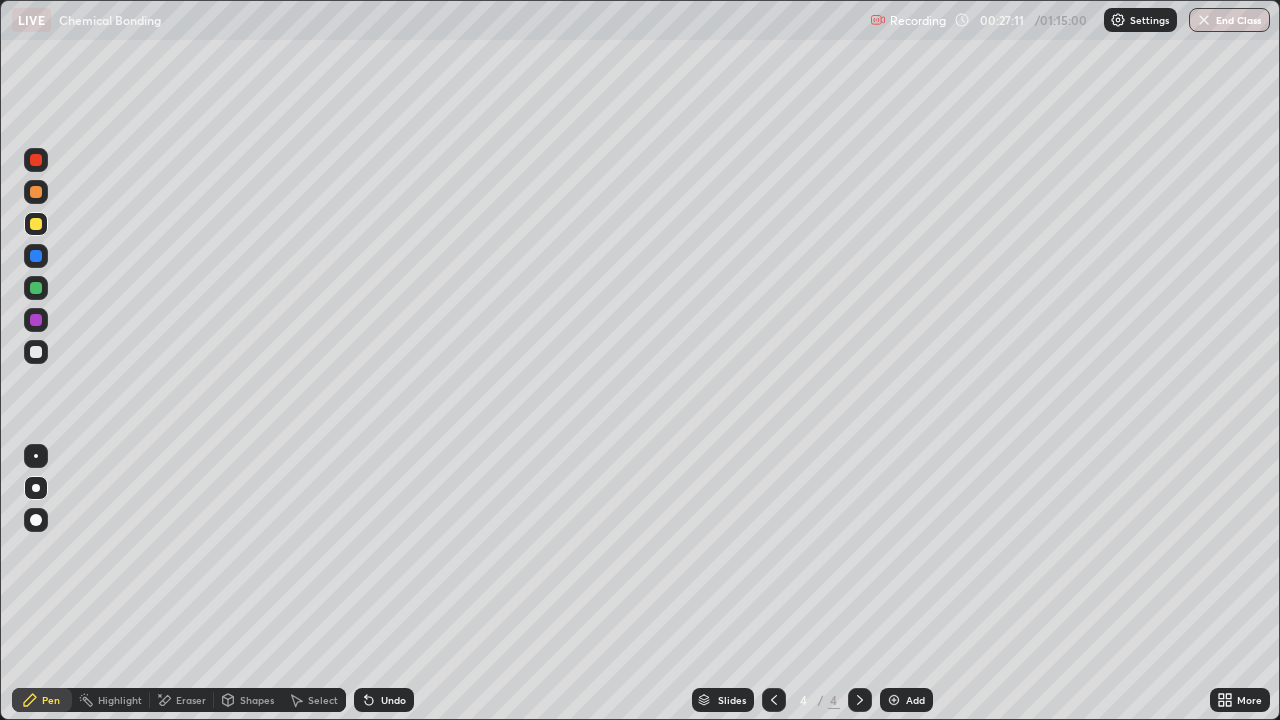 click on "Eraser" at bounding box center (191, 700) 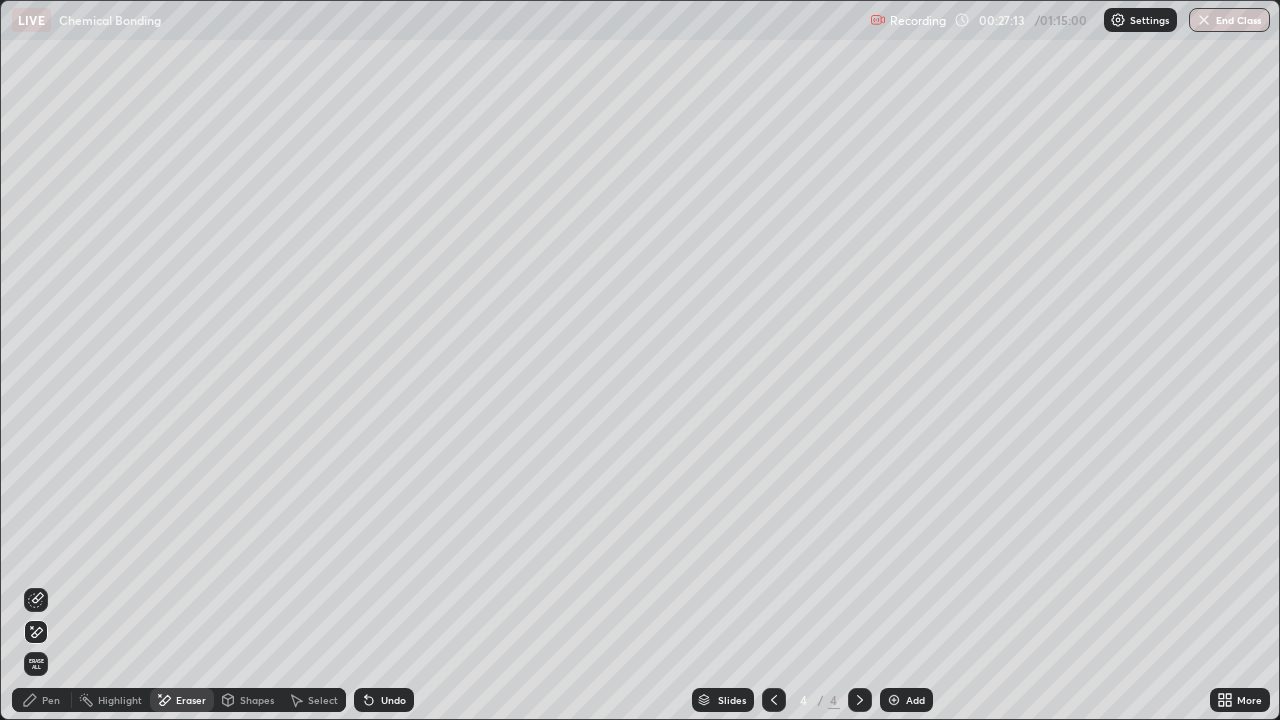 click 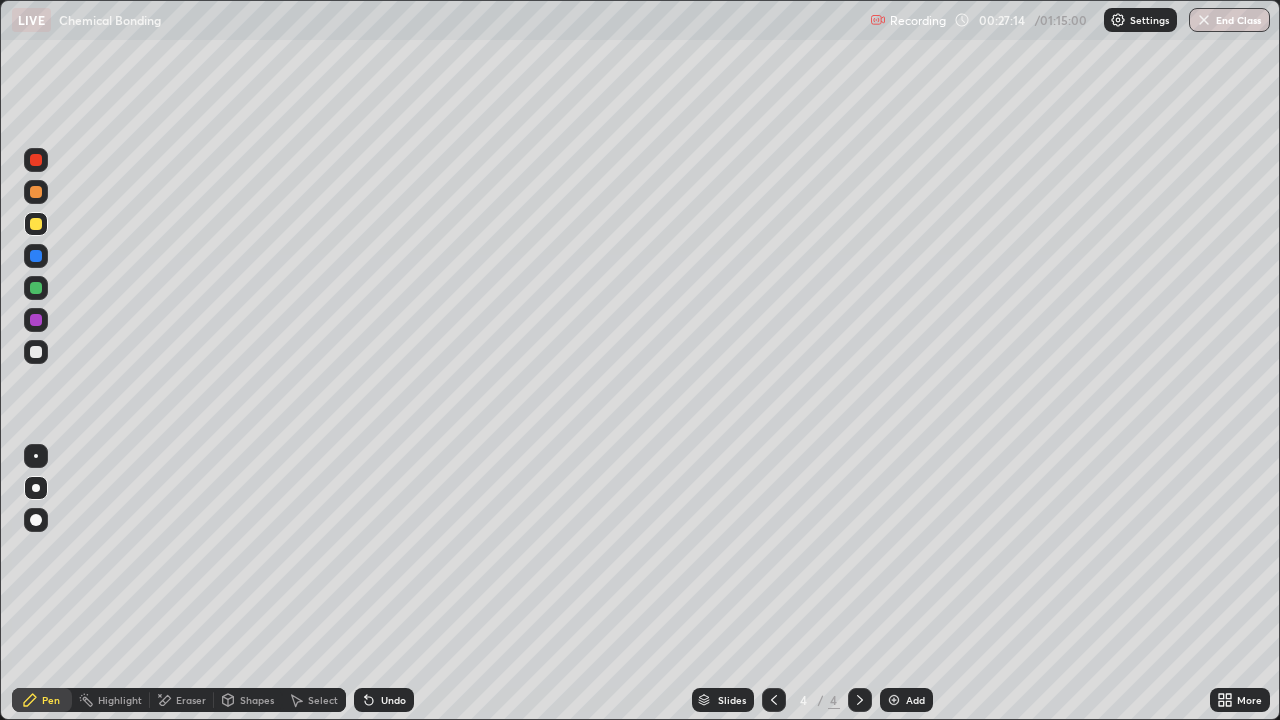 click at bounding box center [36, 352] 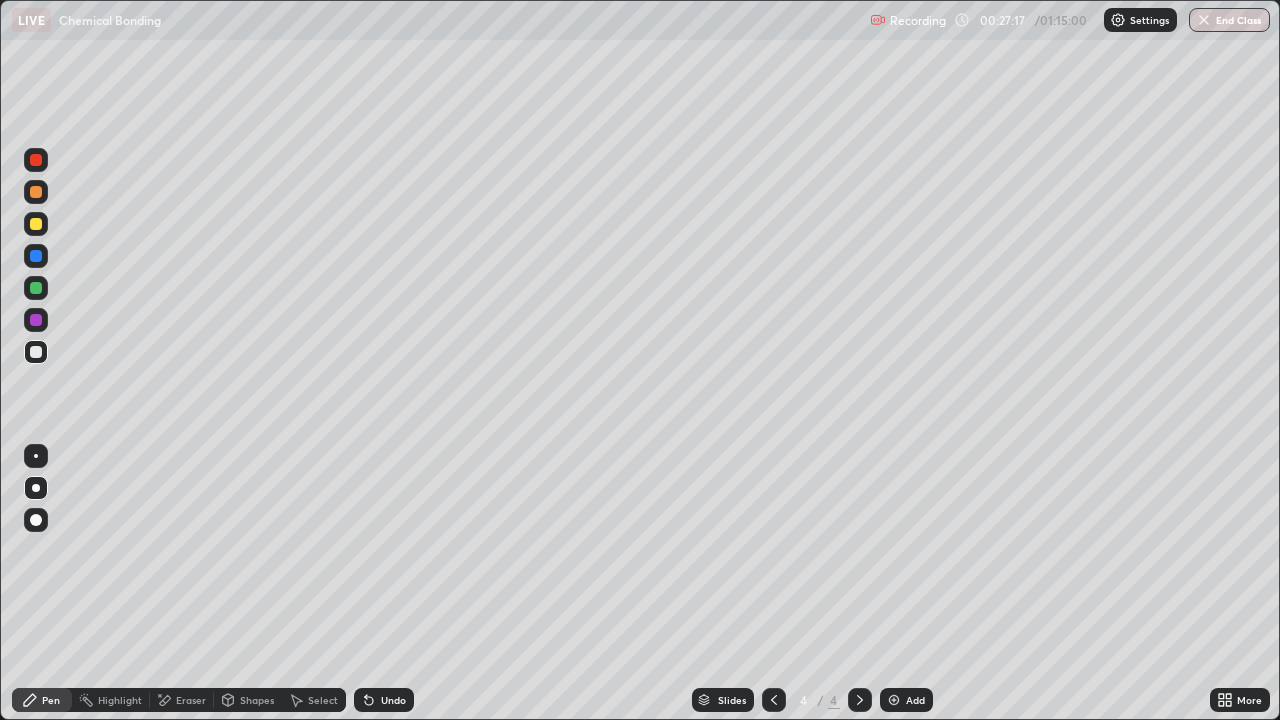 click on "Undo" at bounding box center (393, 700) 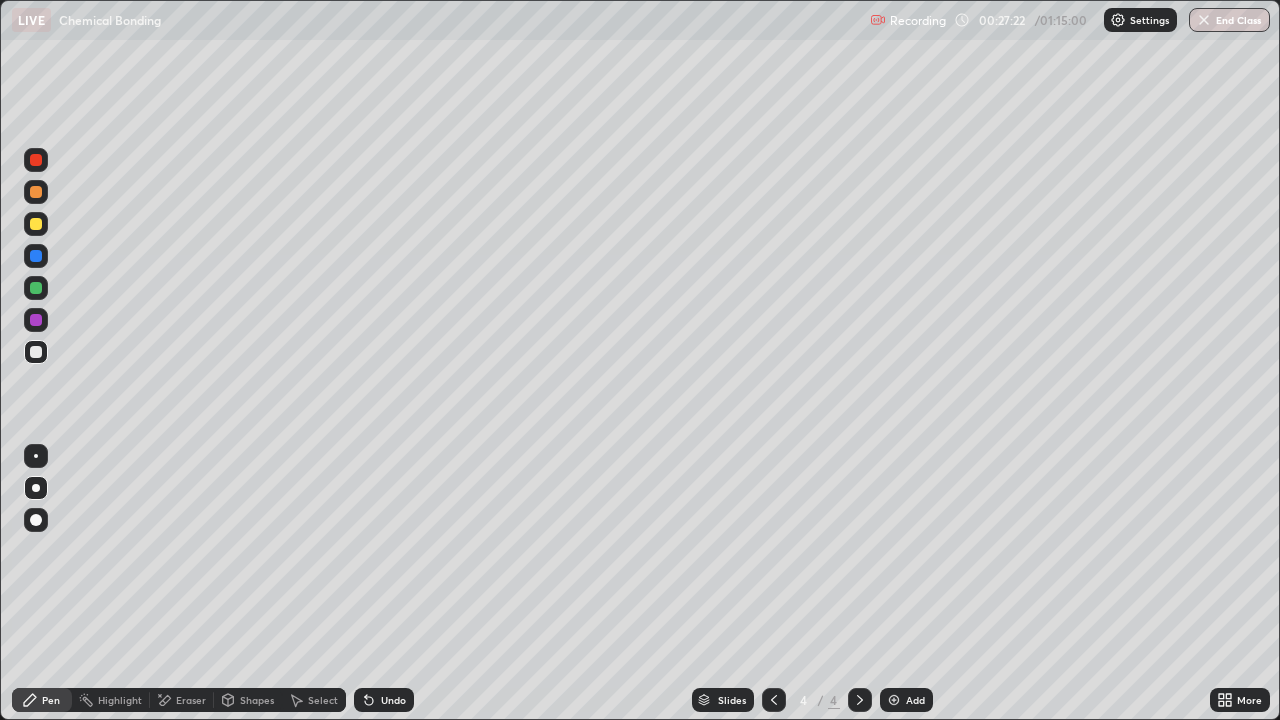 click at bounding box center [36, 224] 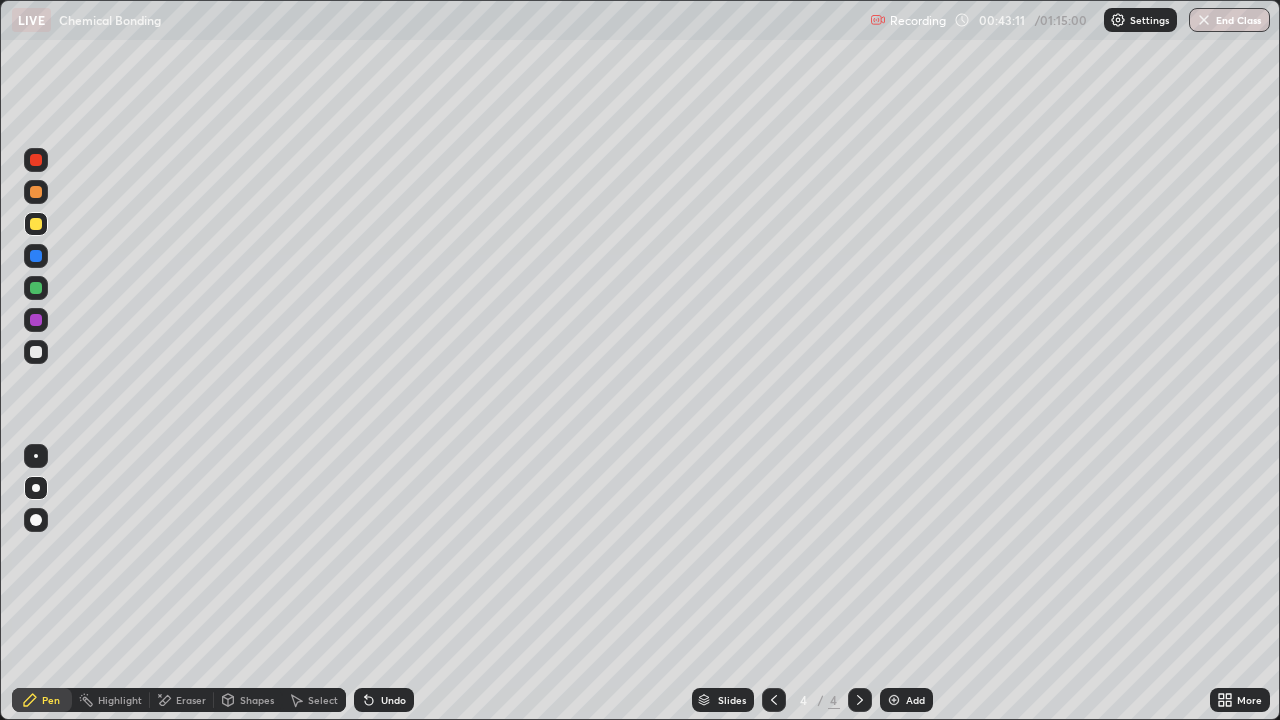 click at bounding box center (36, 352) 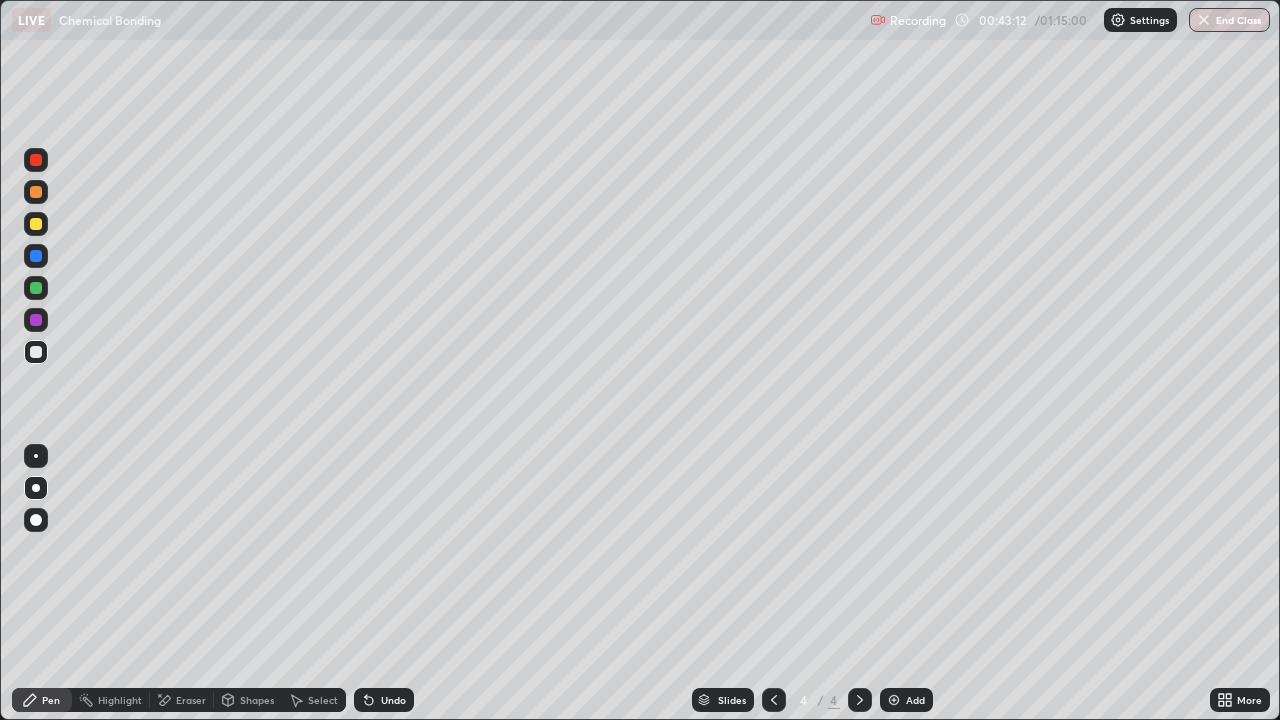 click on "Add" at bounding box center (906, 700) 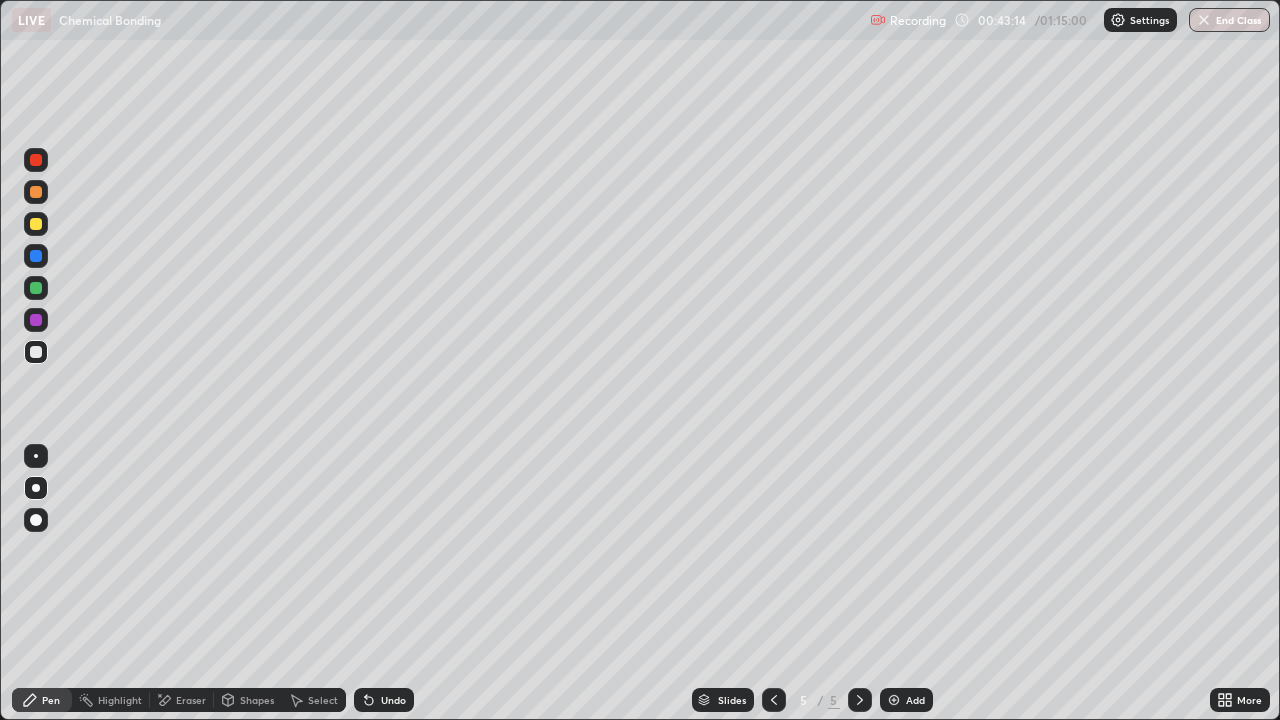 click 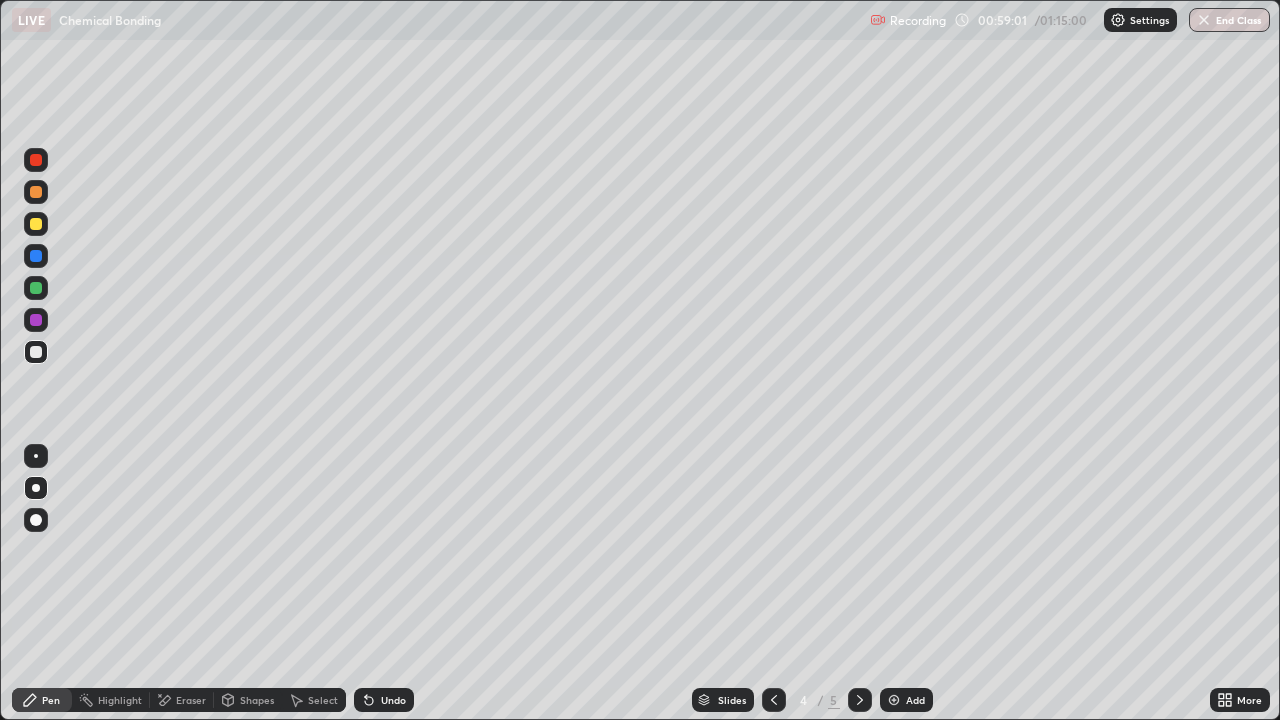 click 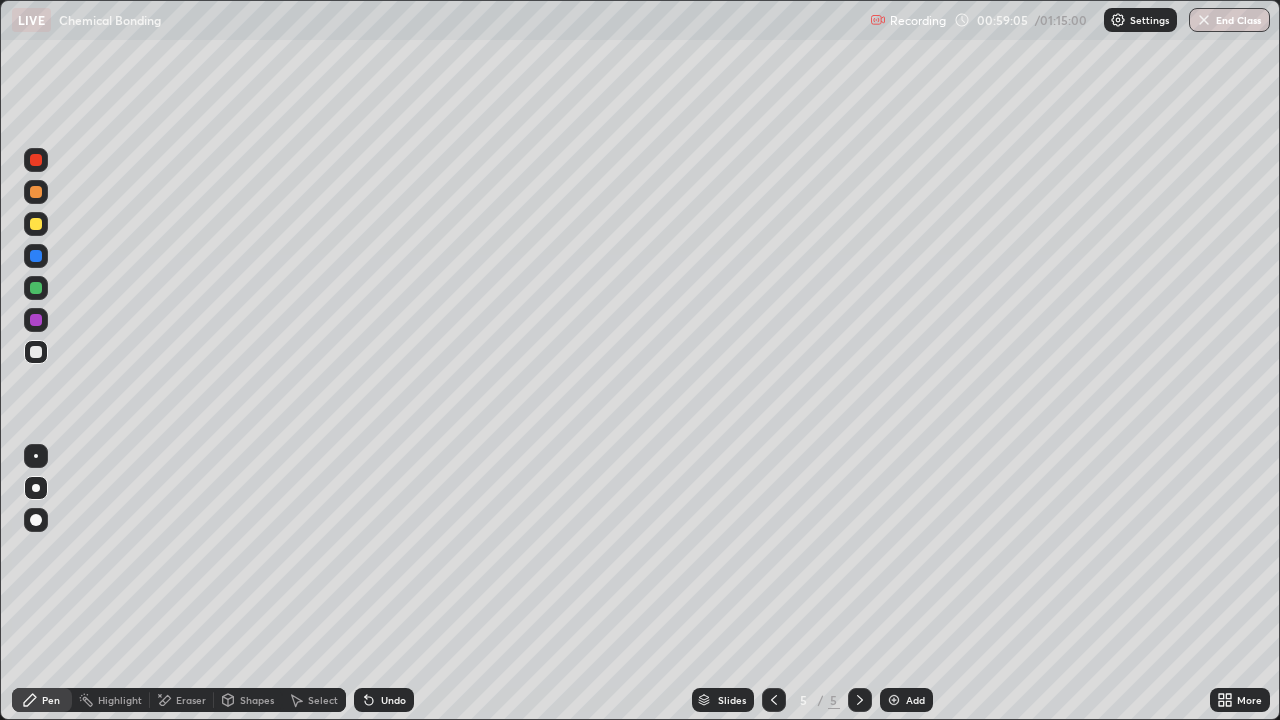 click 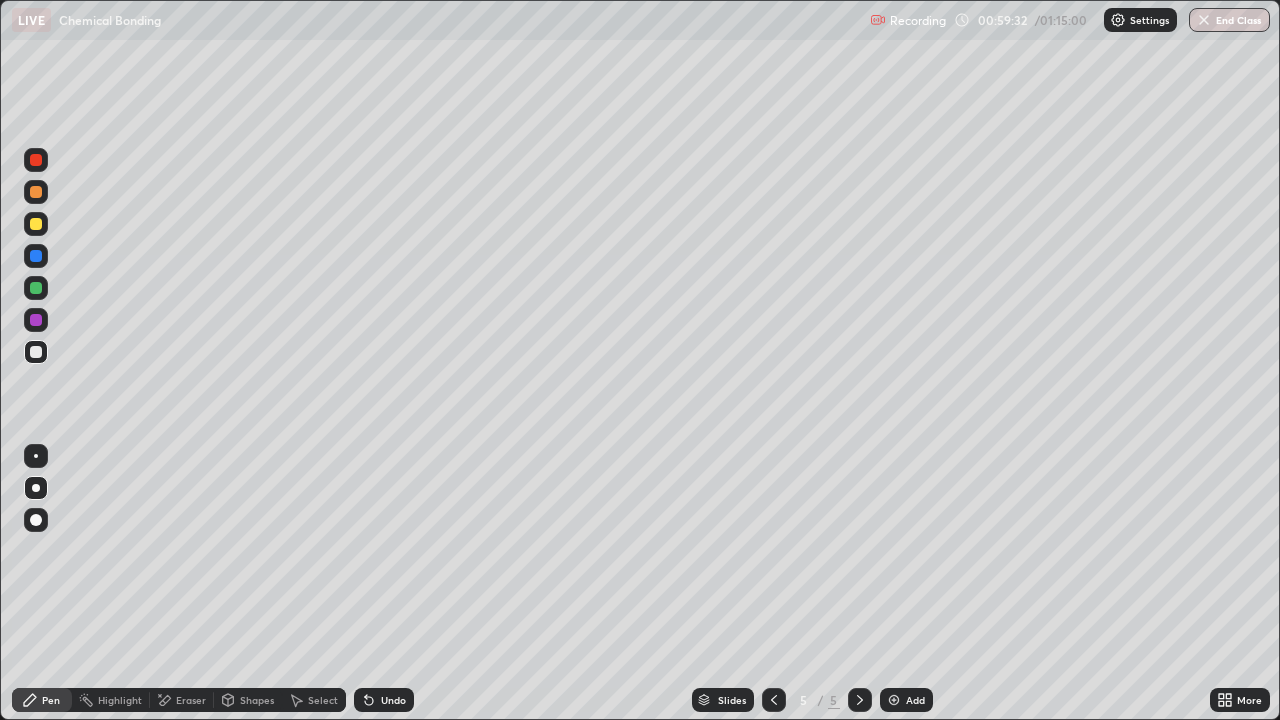 click at bounding box center (36, 224) 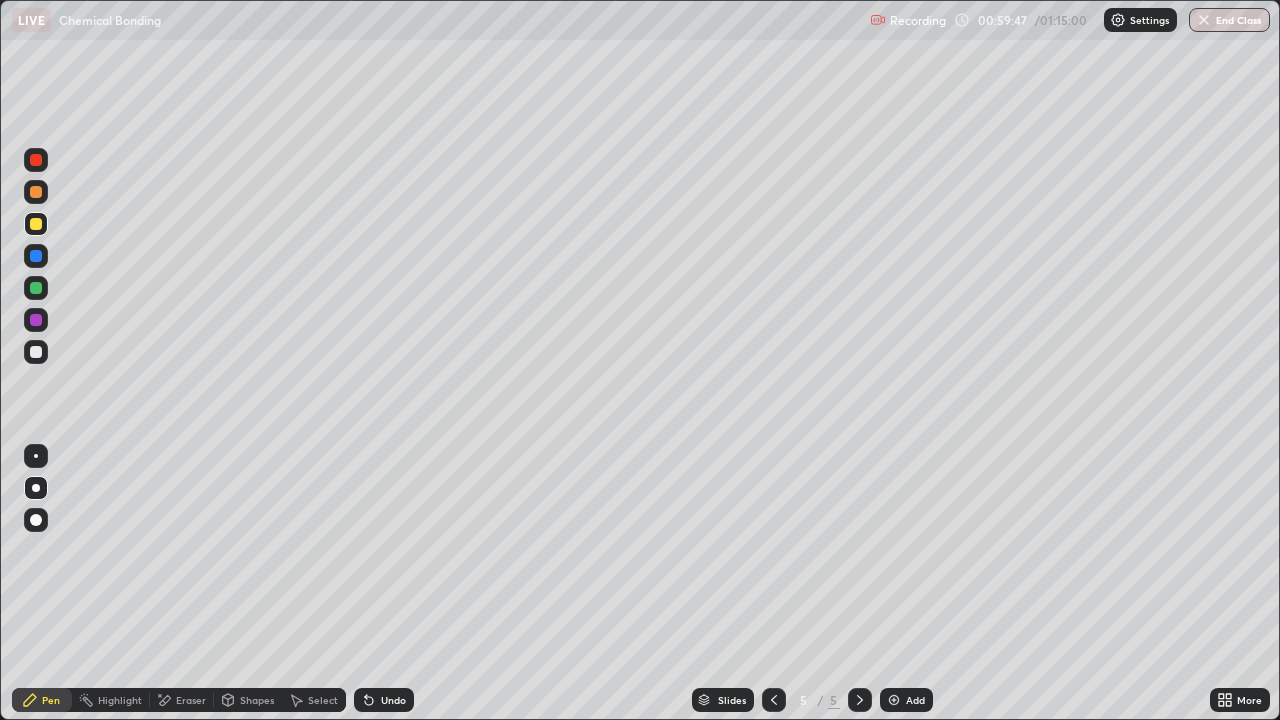 click at bounding box center [36, 288] 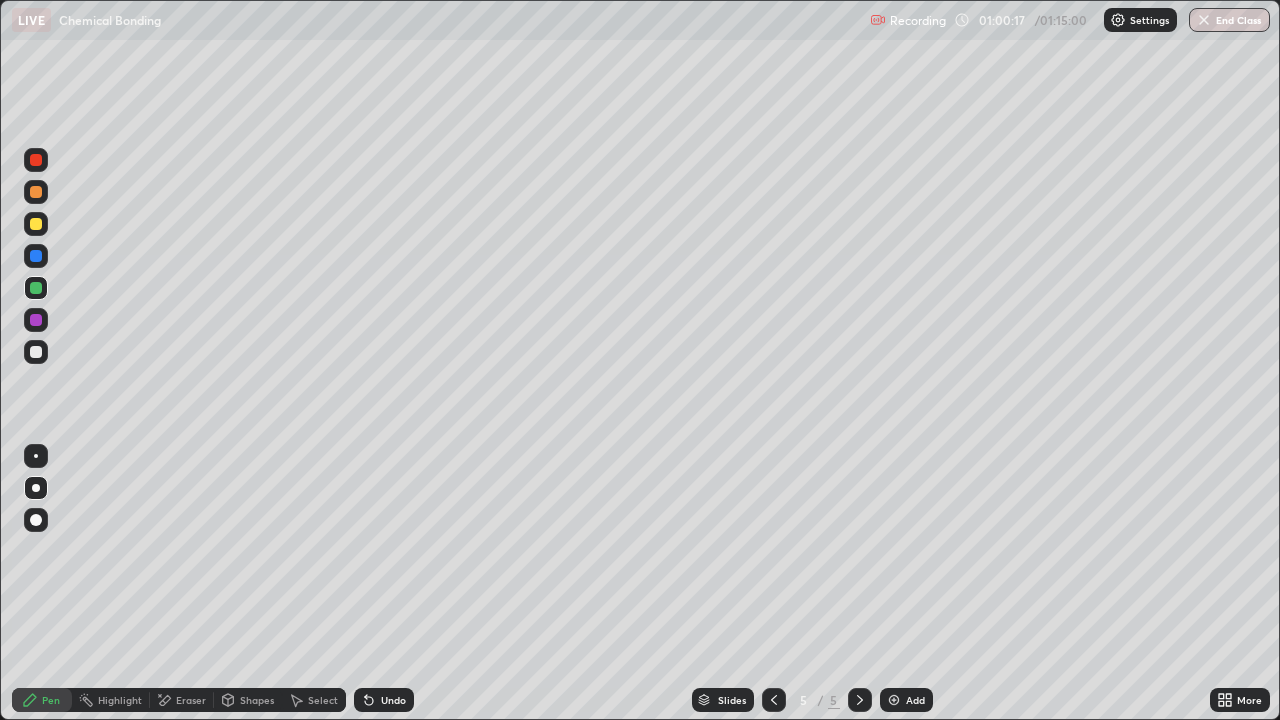 click at bounding box center (36, 352) 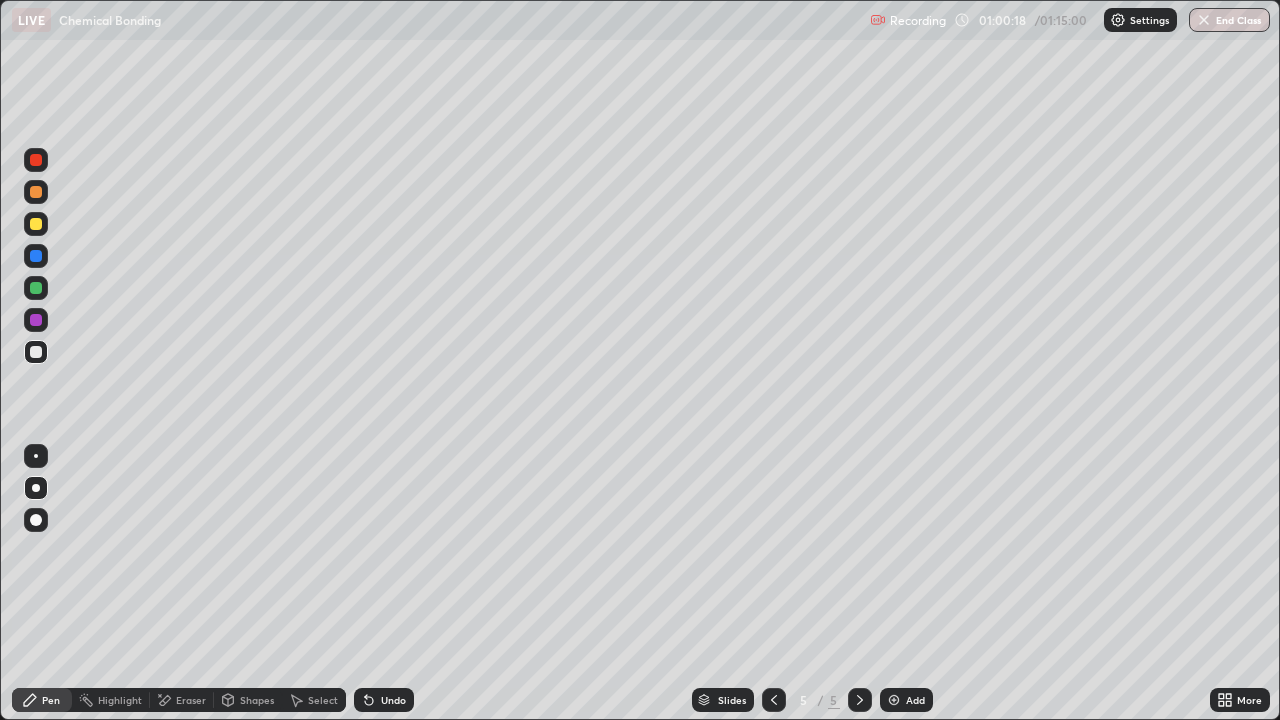 click 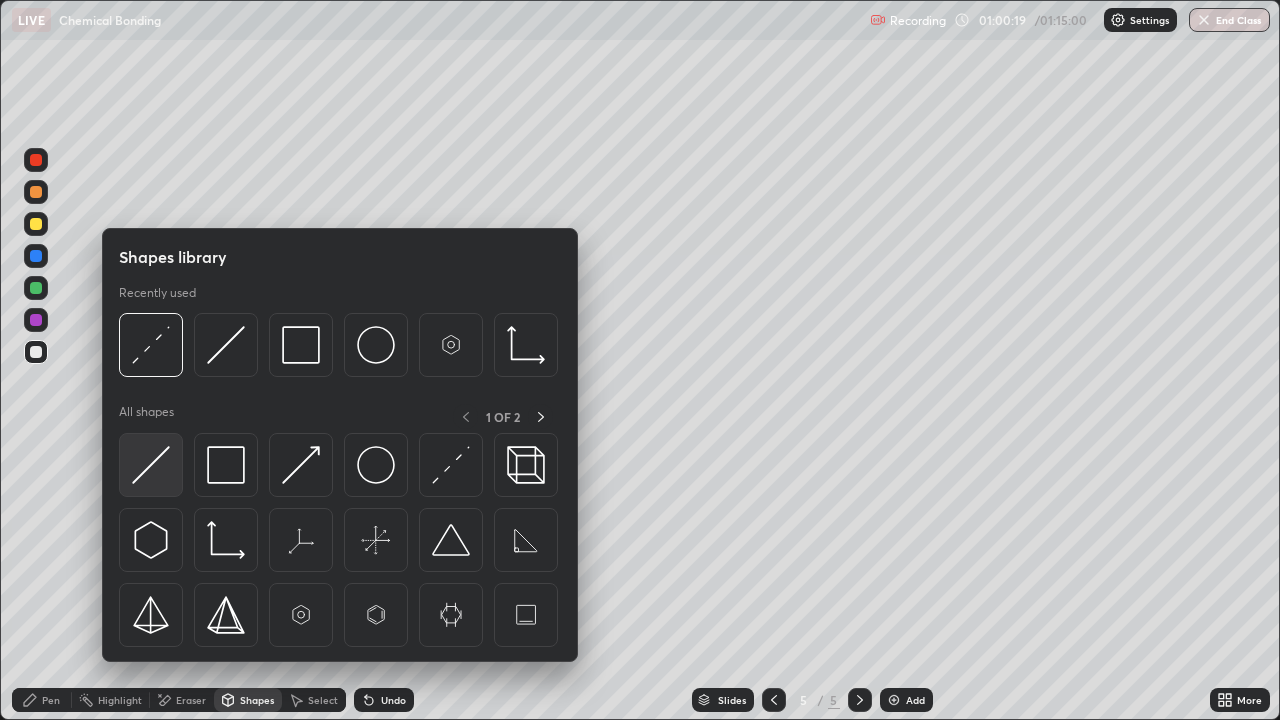 click at bounding box center [151, 465] 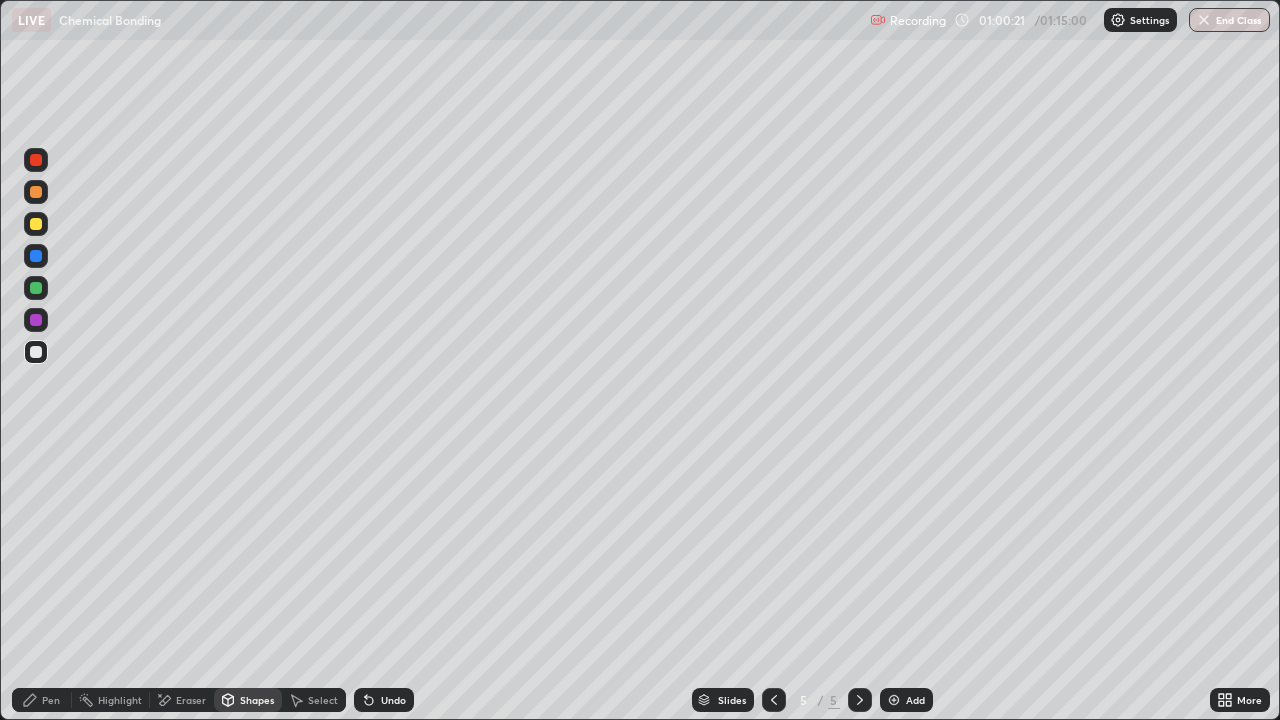 click on "Pen" at bounding box center [51, 700] 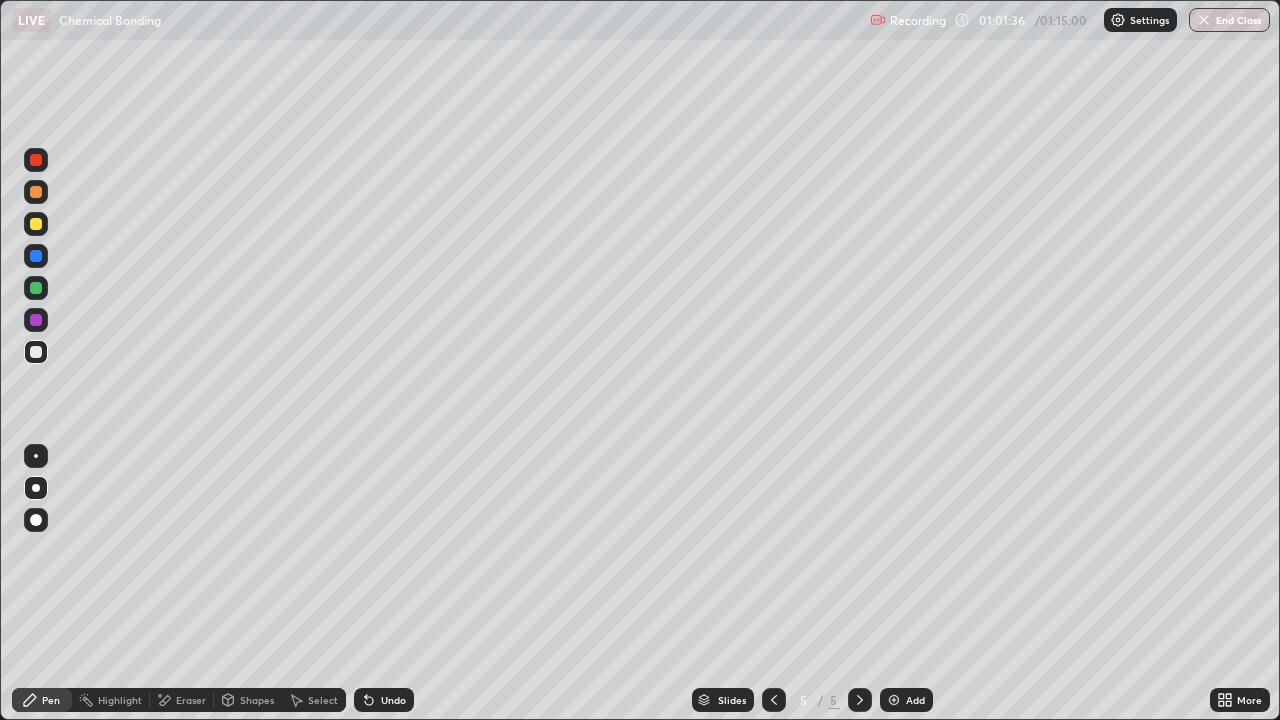 click at bounding box center [36, 224] 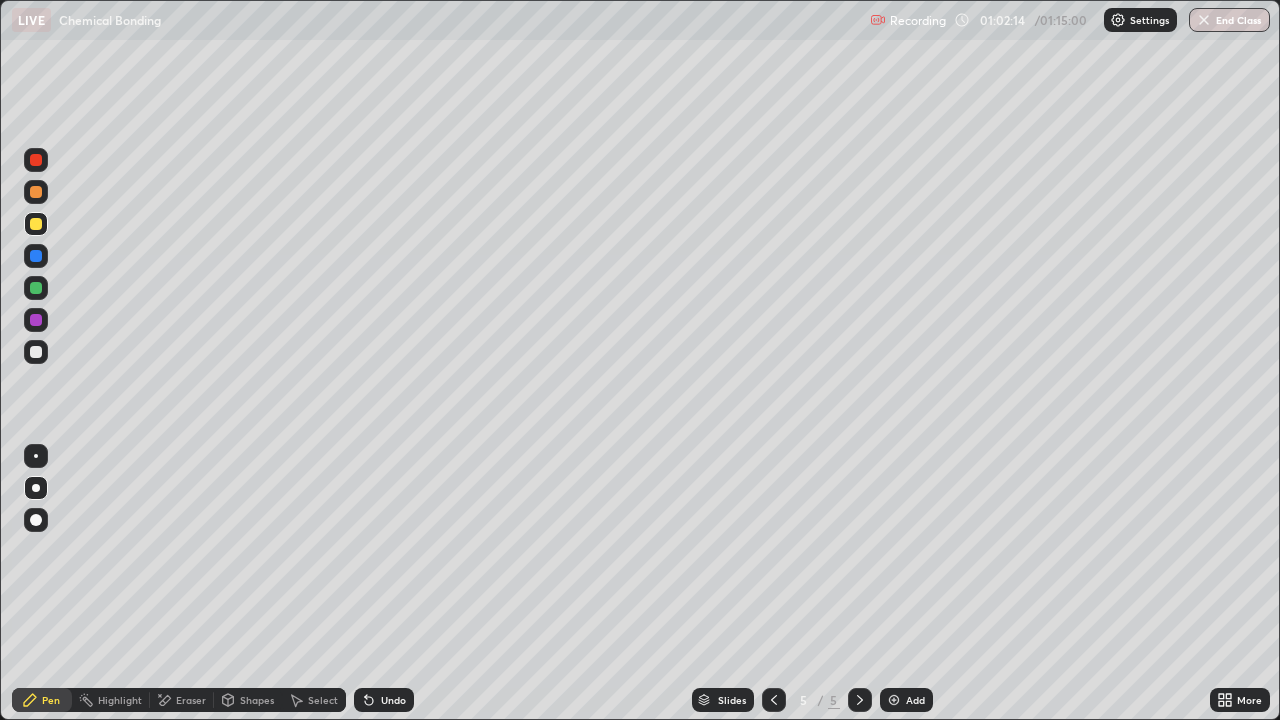 click at bounding box center [36, 288] 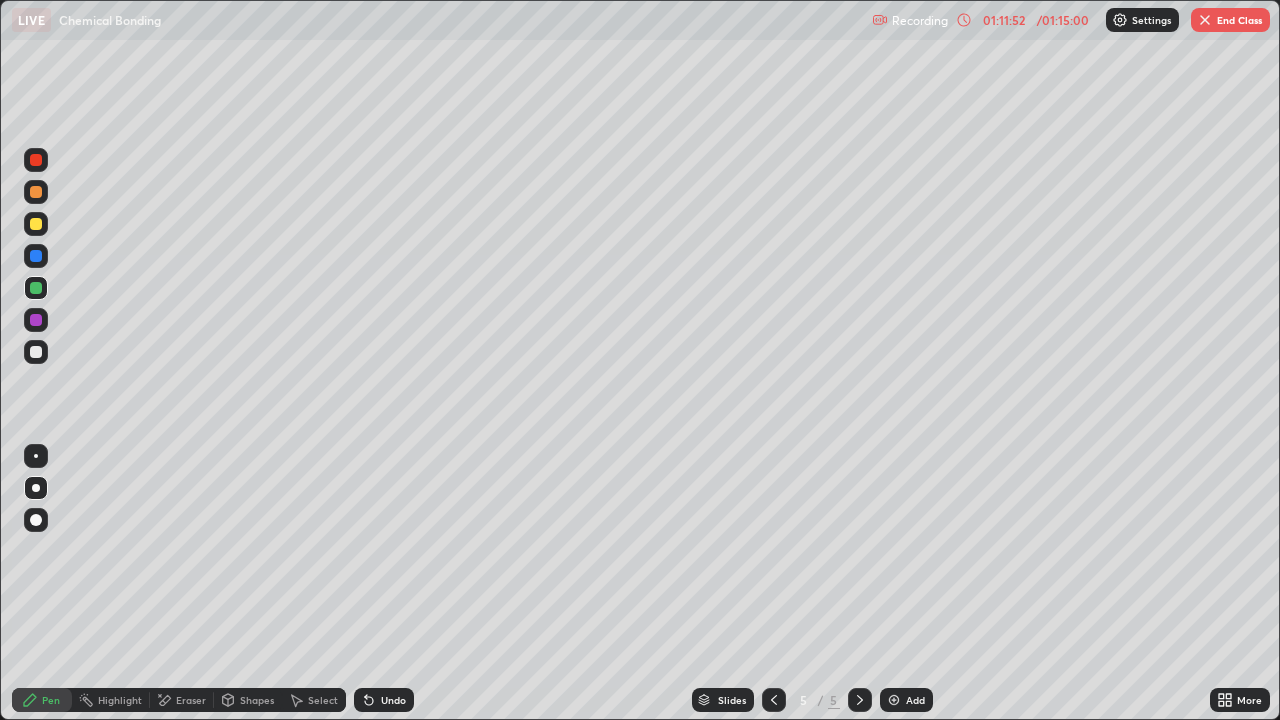 click on "End Class" at bounding box center (1230, 20) 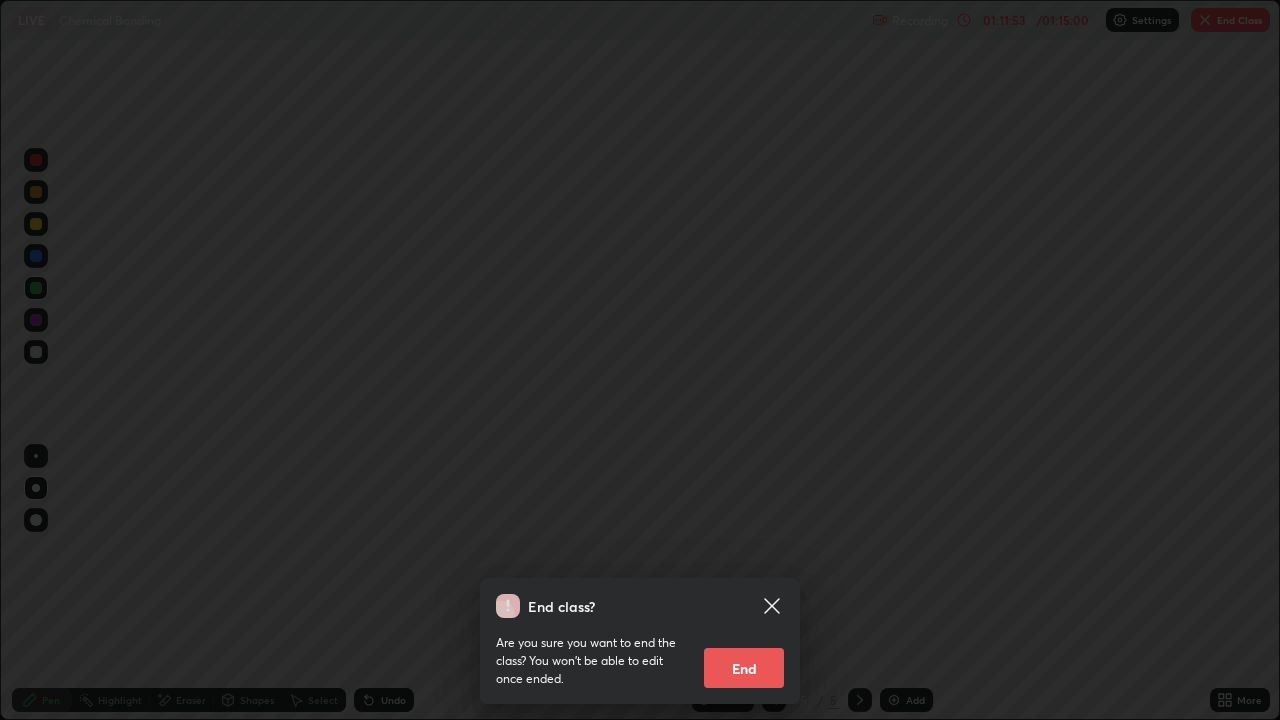click on "End" at bounding box center (744, 668) 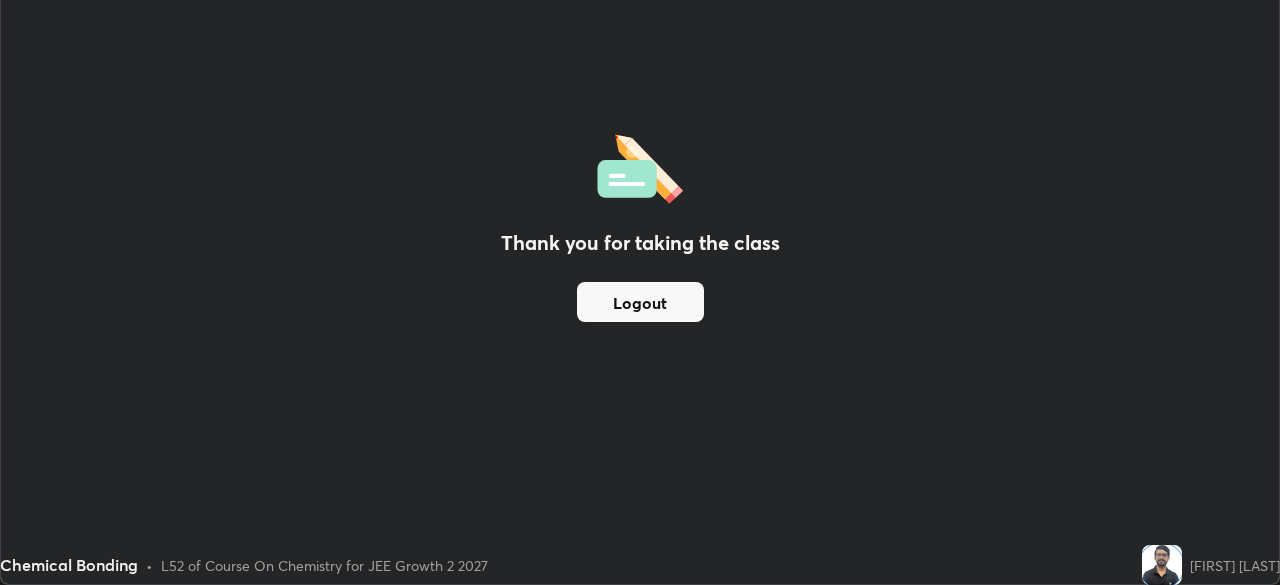 scroll, scrollTop: 585, scrollLeft: 1280, axis: both 